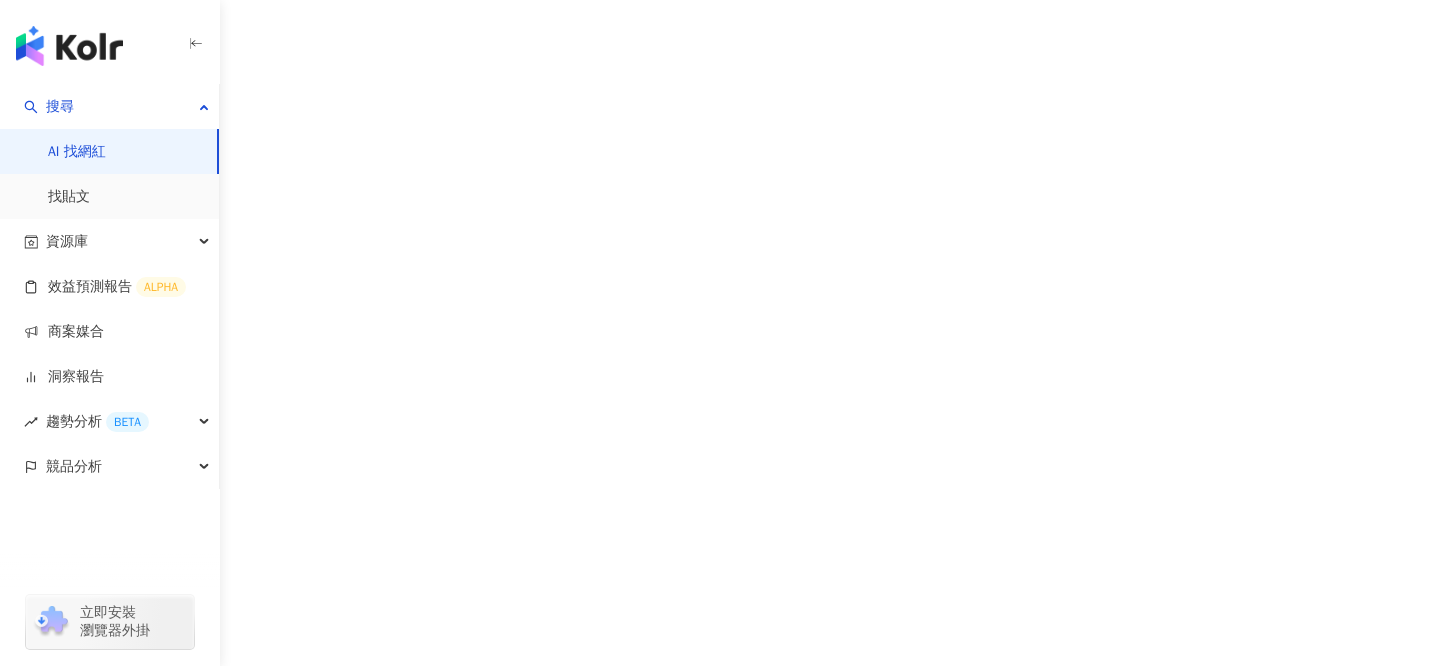 scroll, scrollTop: 0, scrollLeft: 0, axis: both 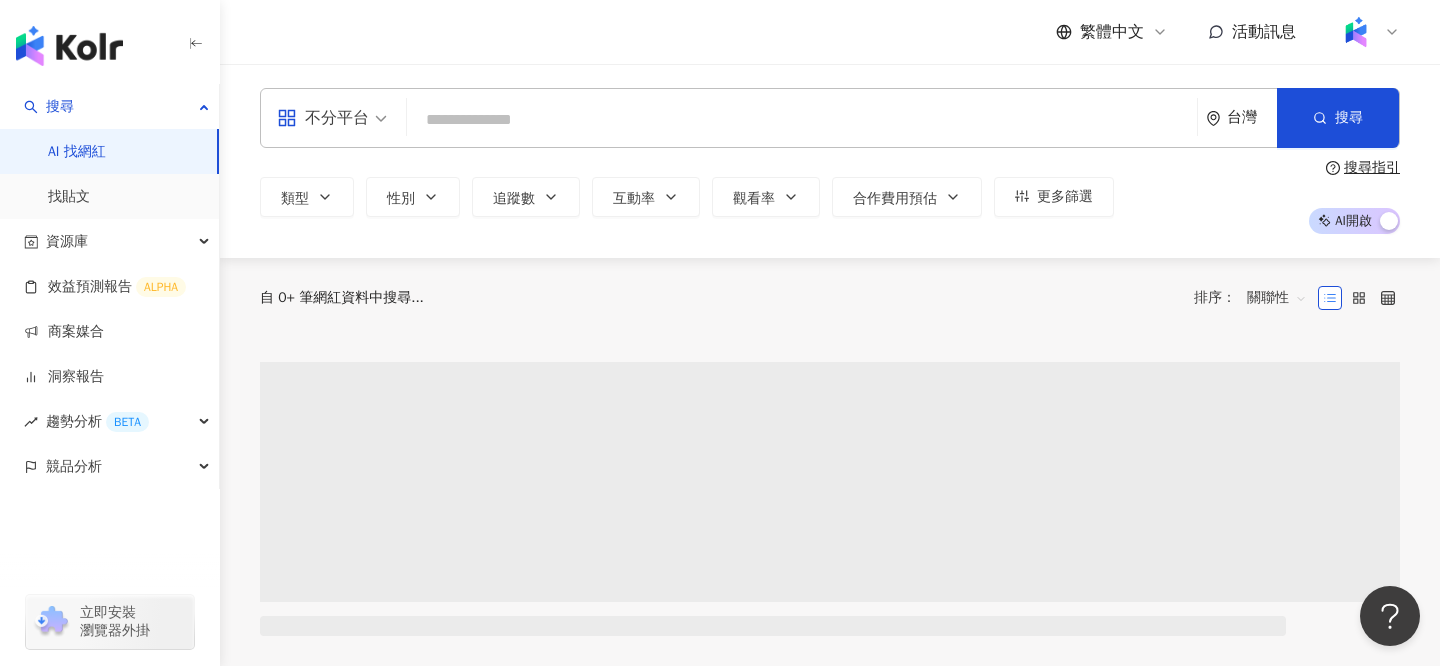 click at bounding box center [802, 120] 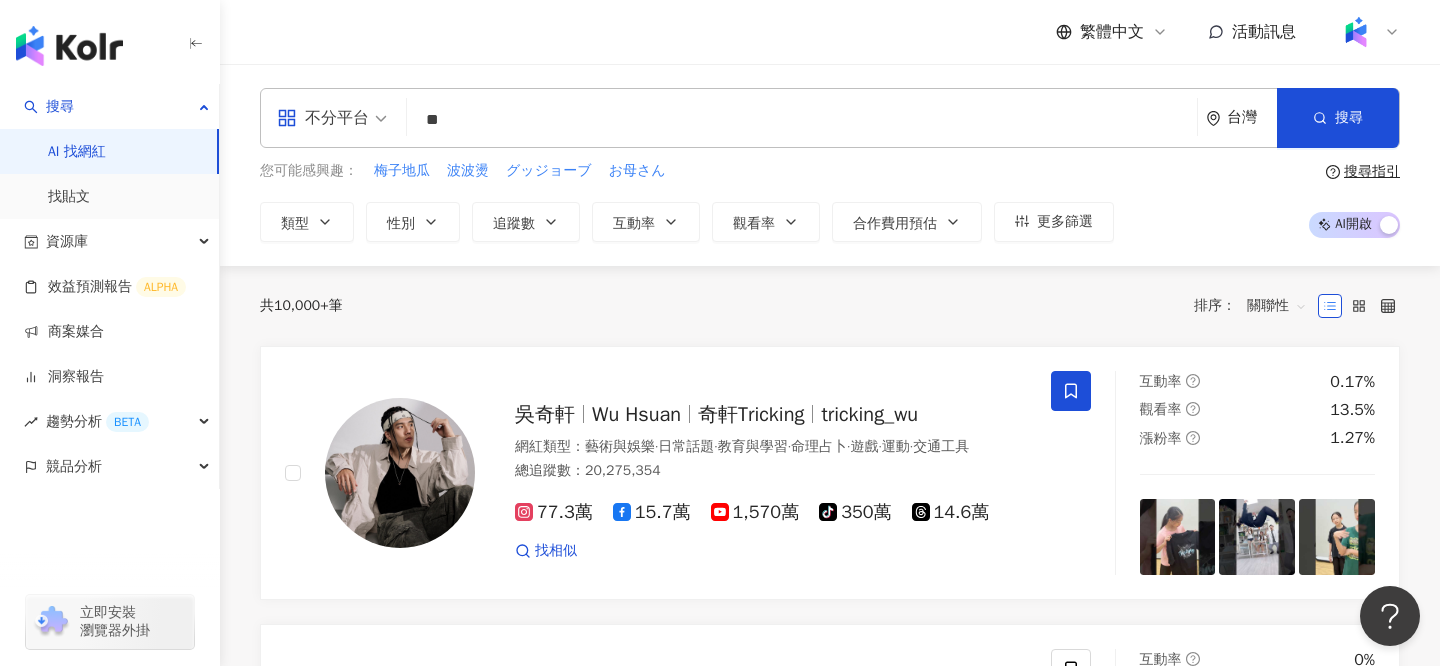 type on "*" 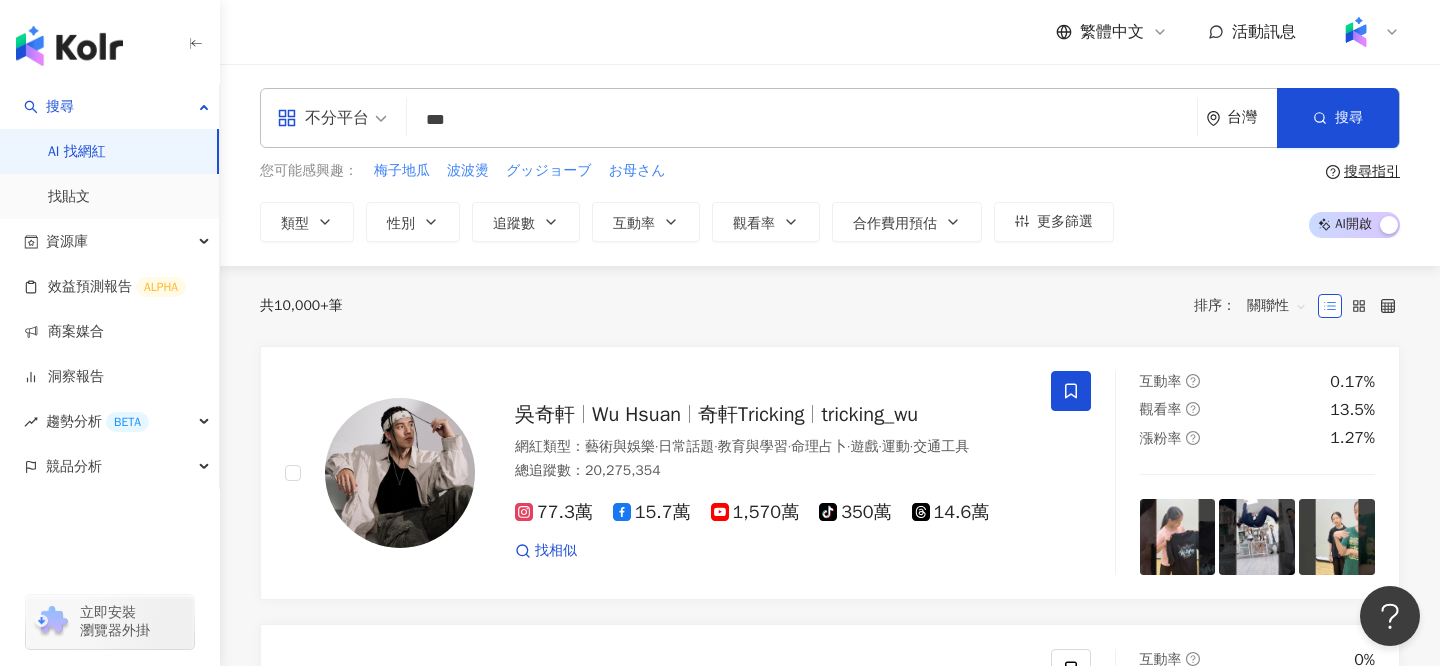 type on "***" 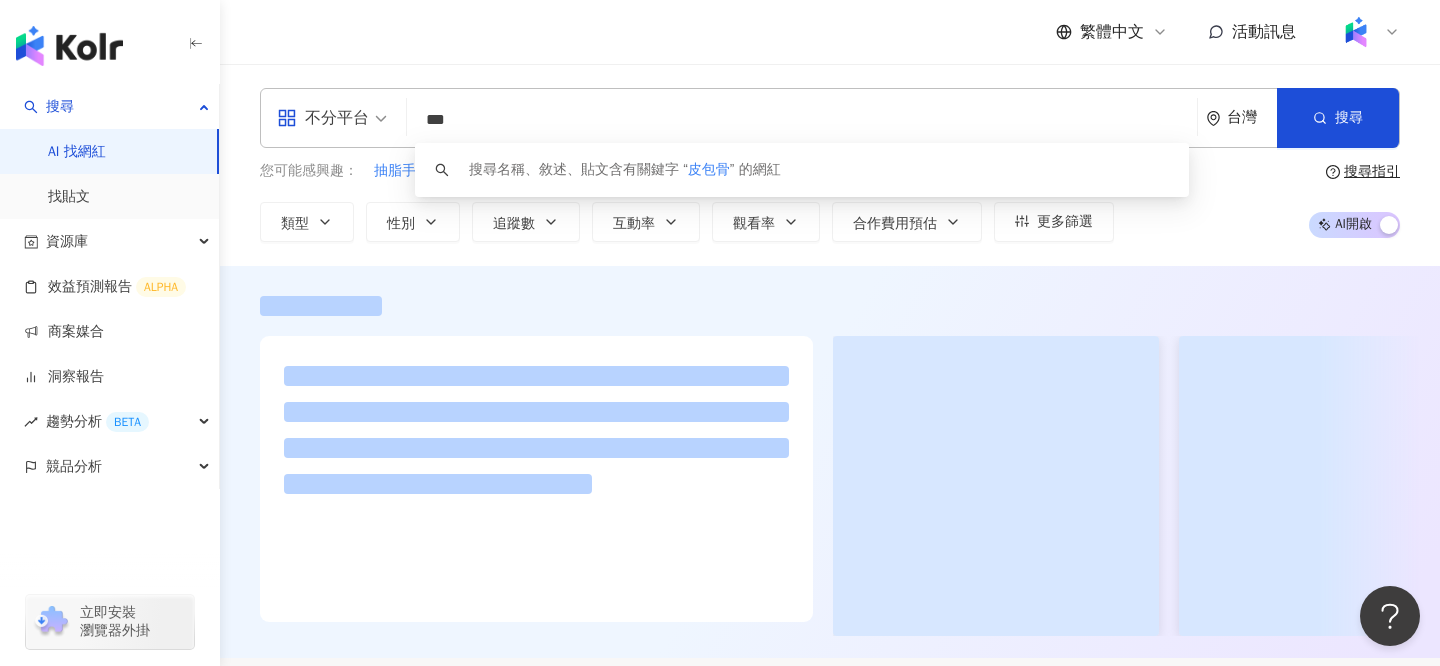 click at bounding box center [830, 462] 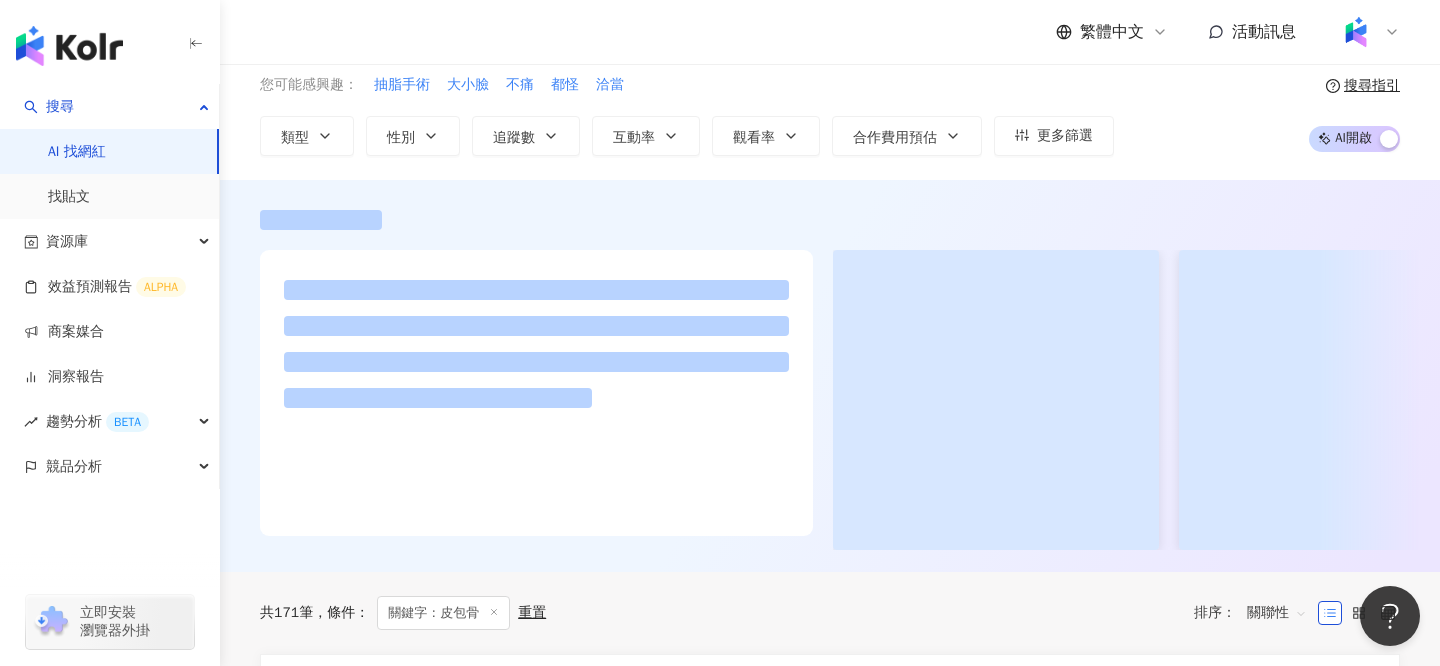 scroll, scrollTop: 0, scrollLeft: 0, axis: both 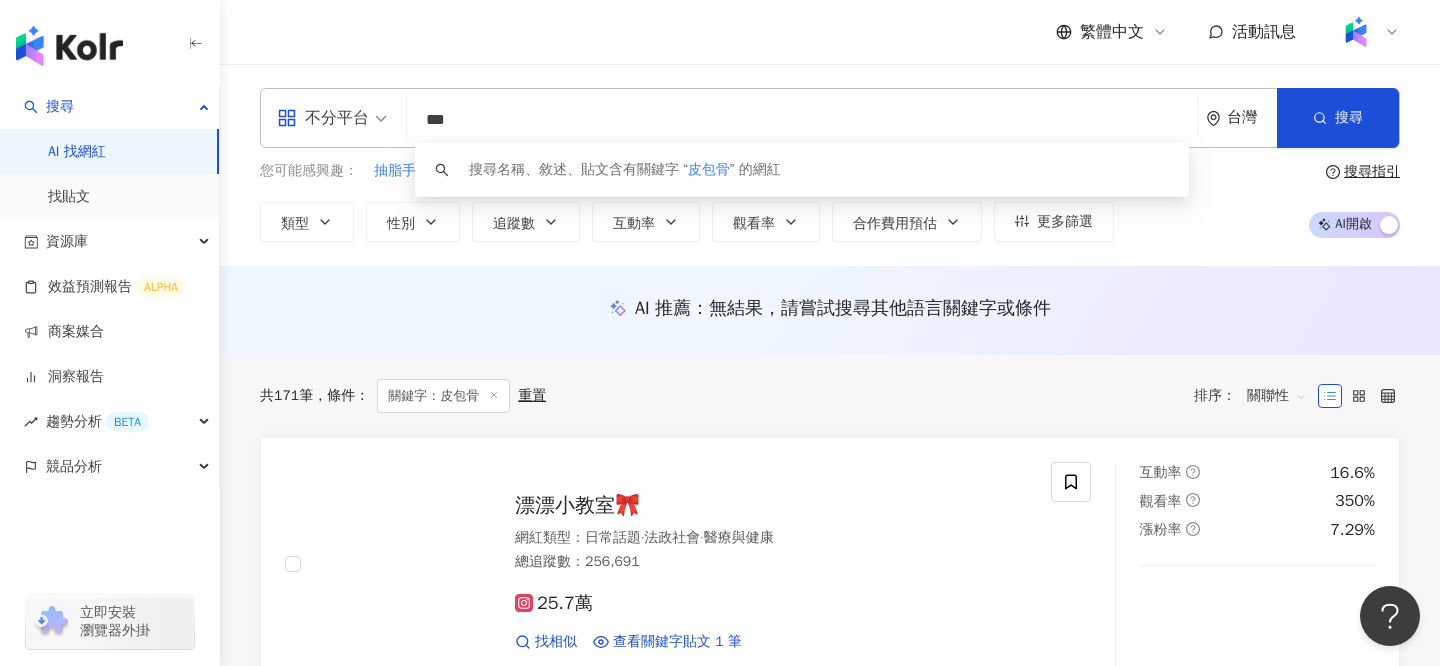 drag, startPoint x: 485, startPoint y: 116, endPoint x: 417, endPoint y: 116, distance: 68 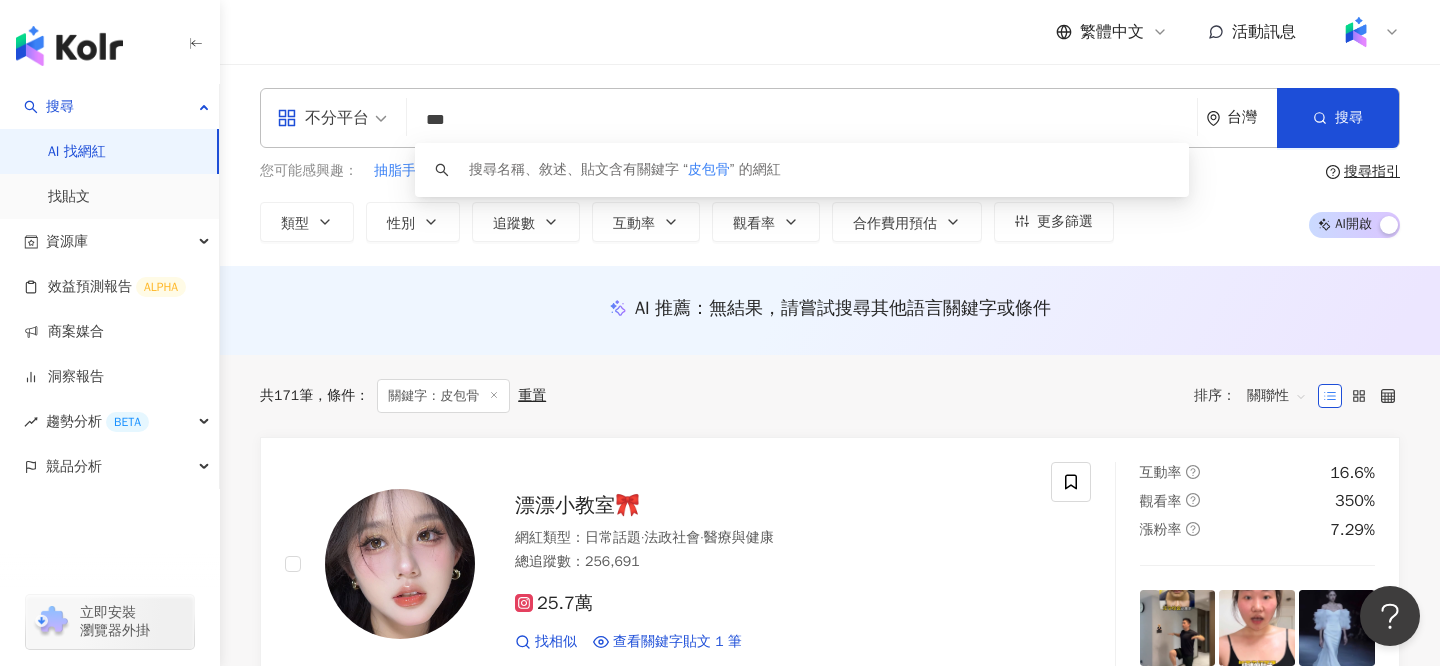 click on "***" at bounding box center (802, 120) 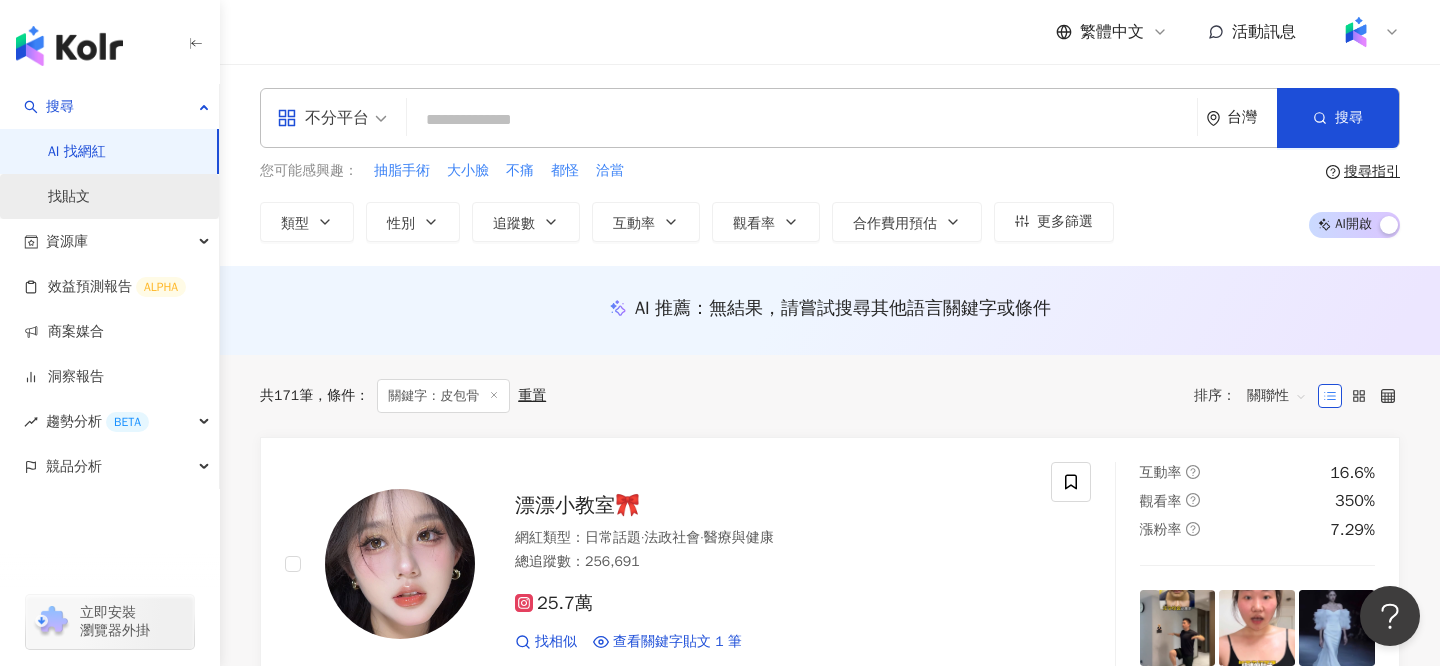 type 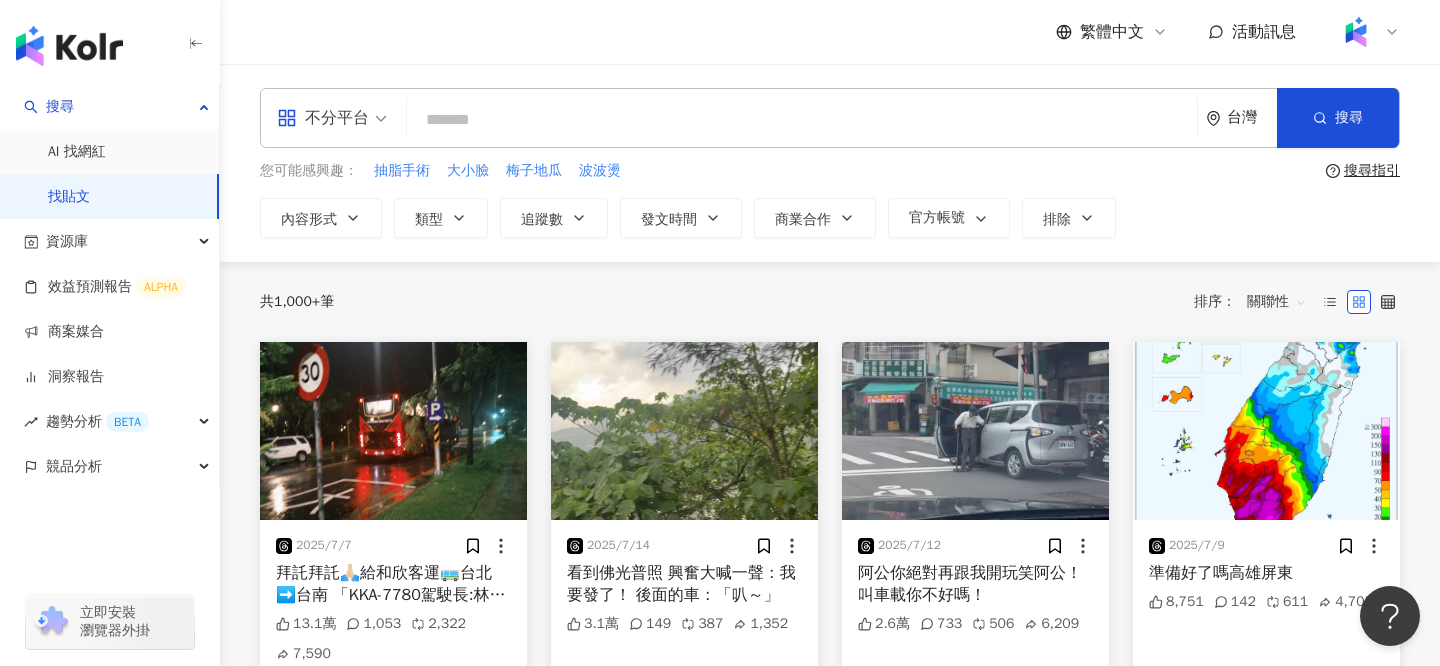 click at bounding box center (802, 119) 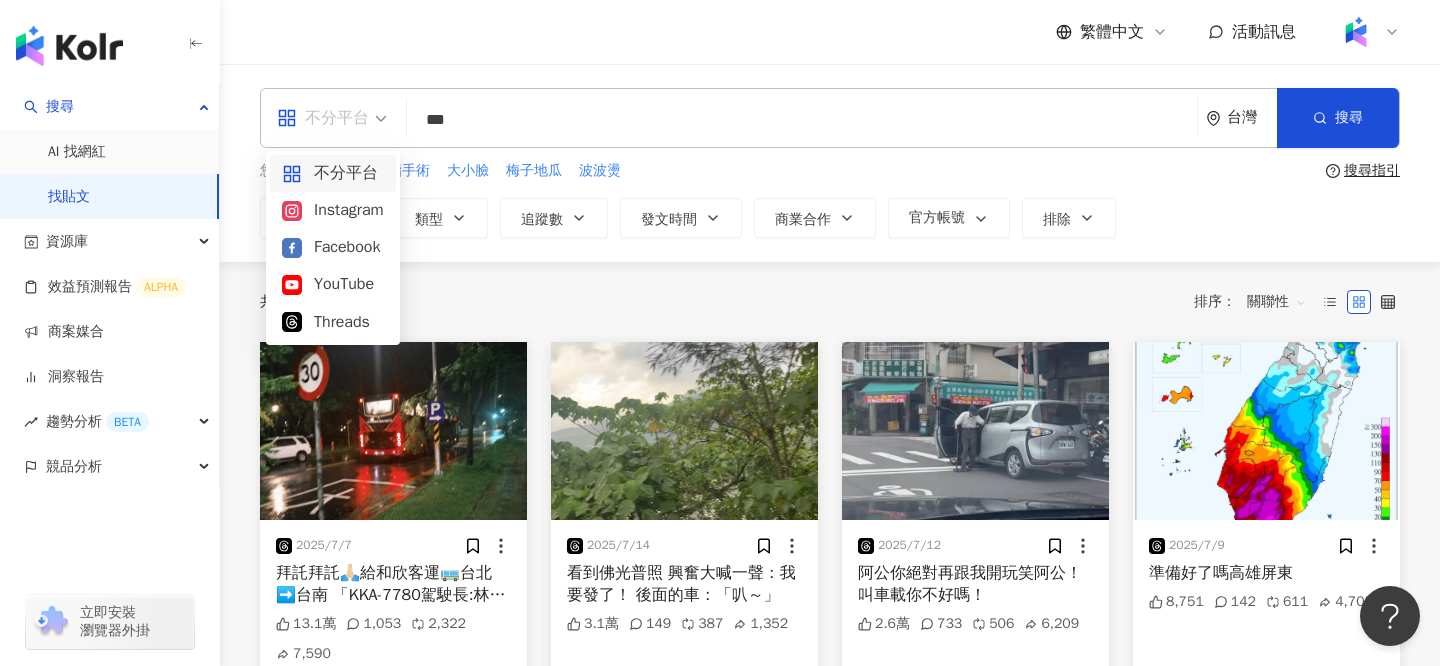 click on "不分平台" at bounding box center (323, 118) 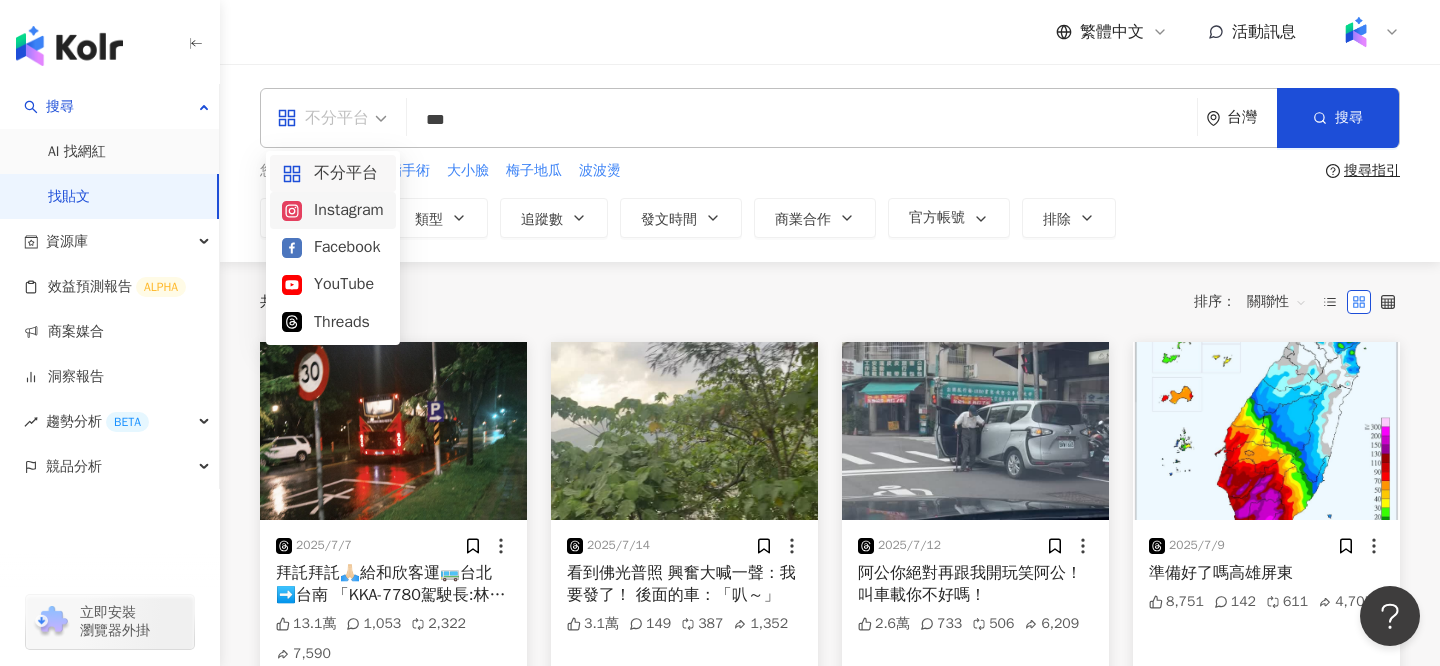 click on "Instagram" at bounding box center [333, 210] 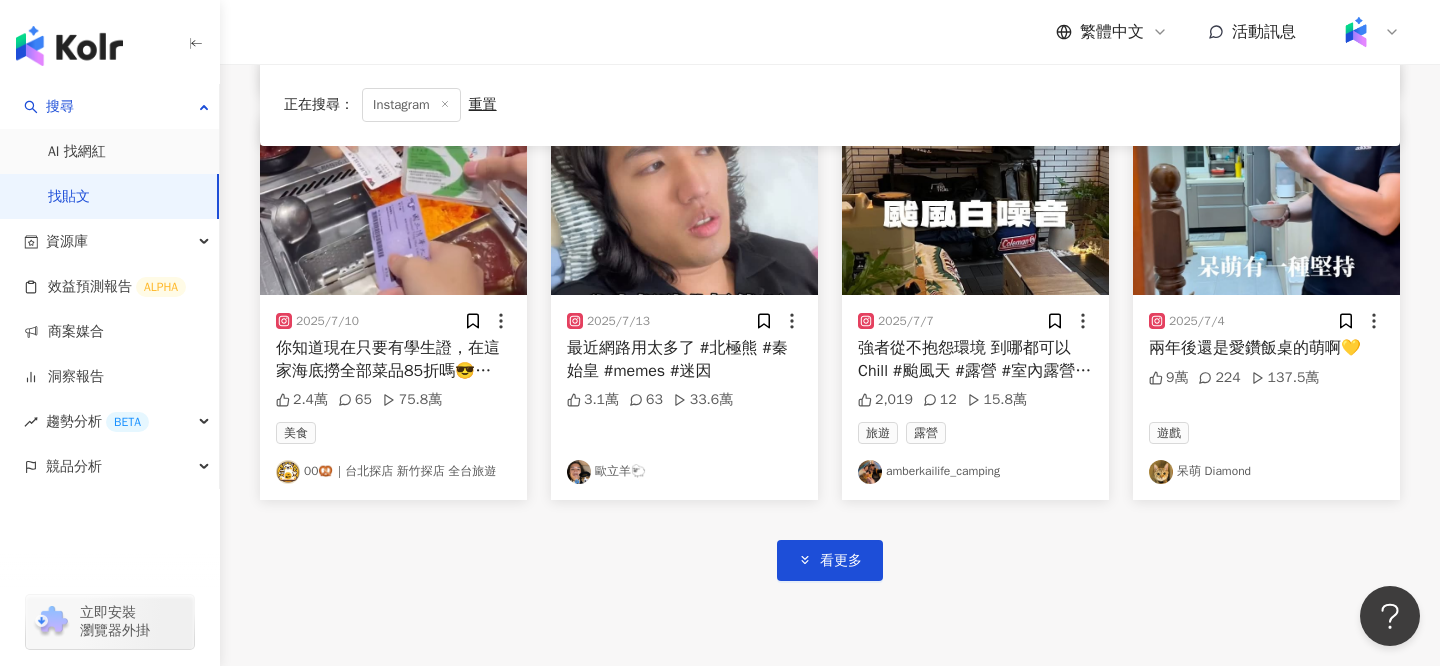 scroll, scrollTop: 1041, scrollLeft: 0, axis: vertical 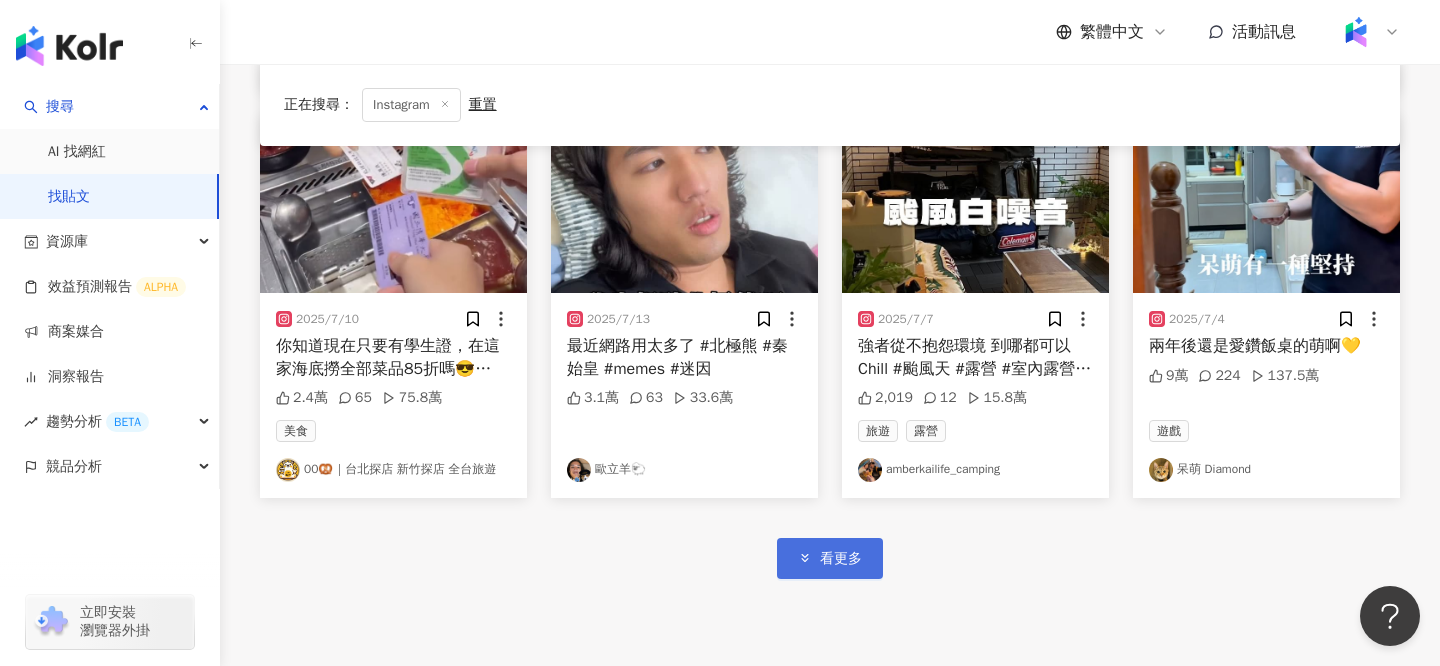 click on "看更多" at bounding box center [830, 558] 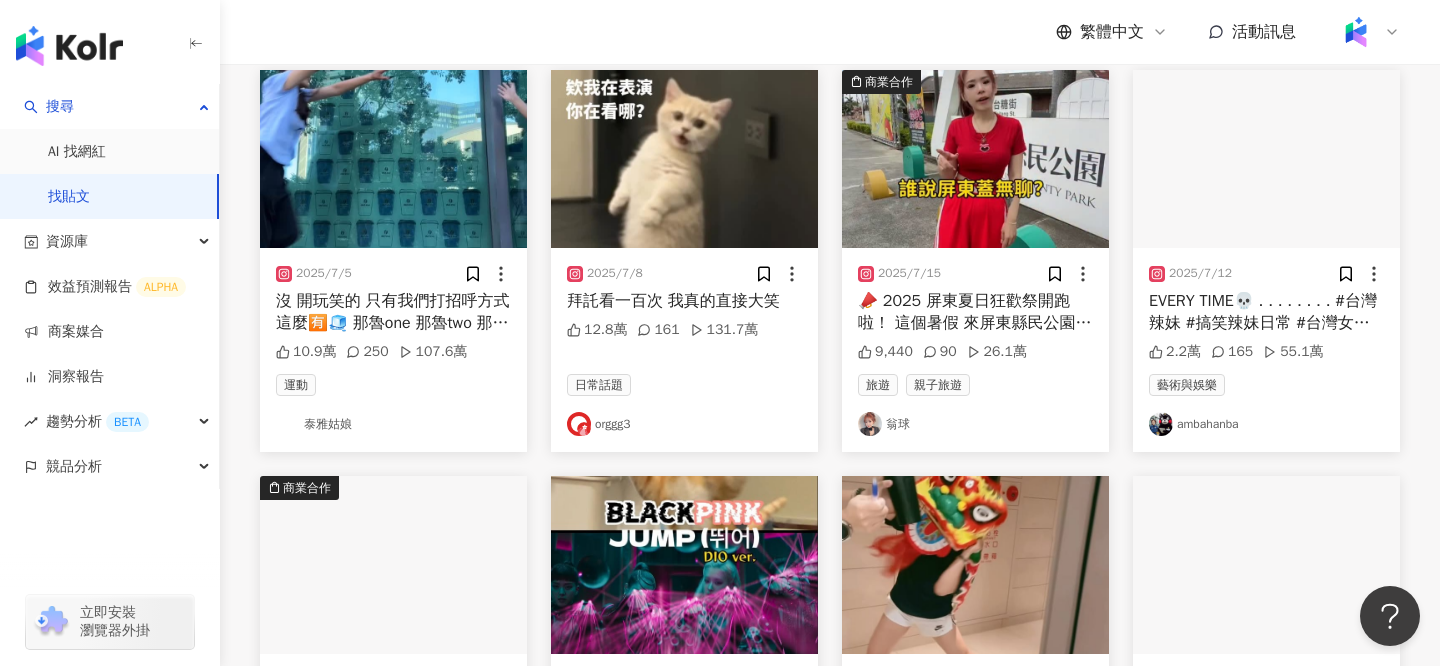 scroll, scrollTop: 0, scrollLeft: 0, axis: both 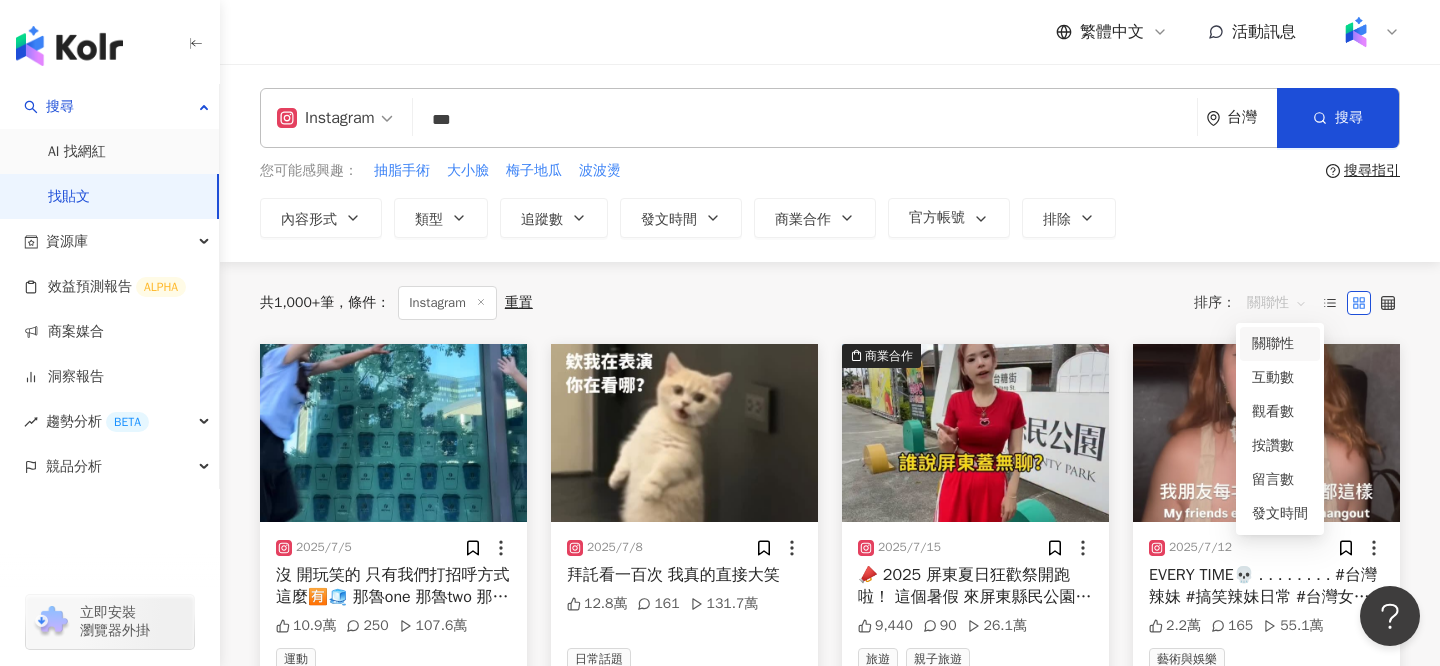 click on "關聯性" at bounding box center (1277, 303) 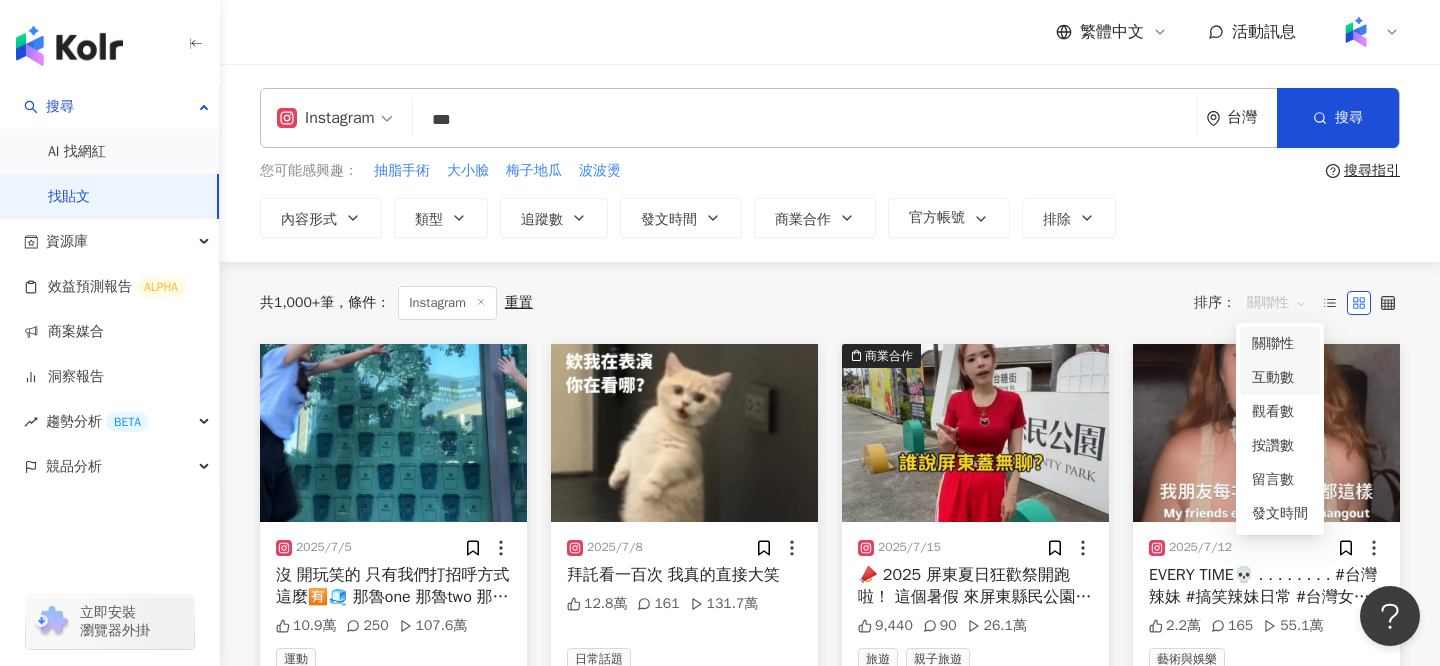 click on "互動數" at bounding box center (1280, 378) 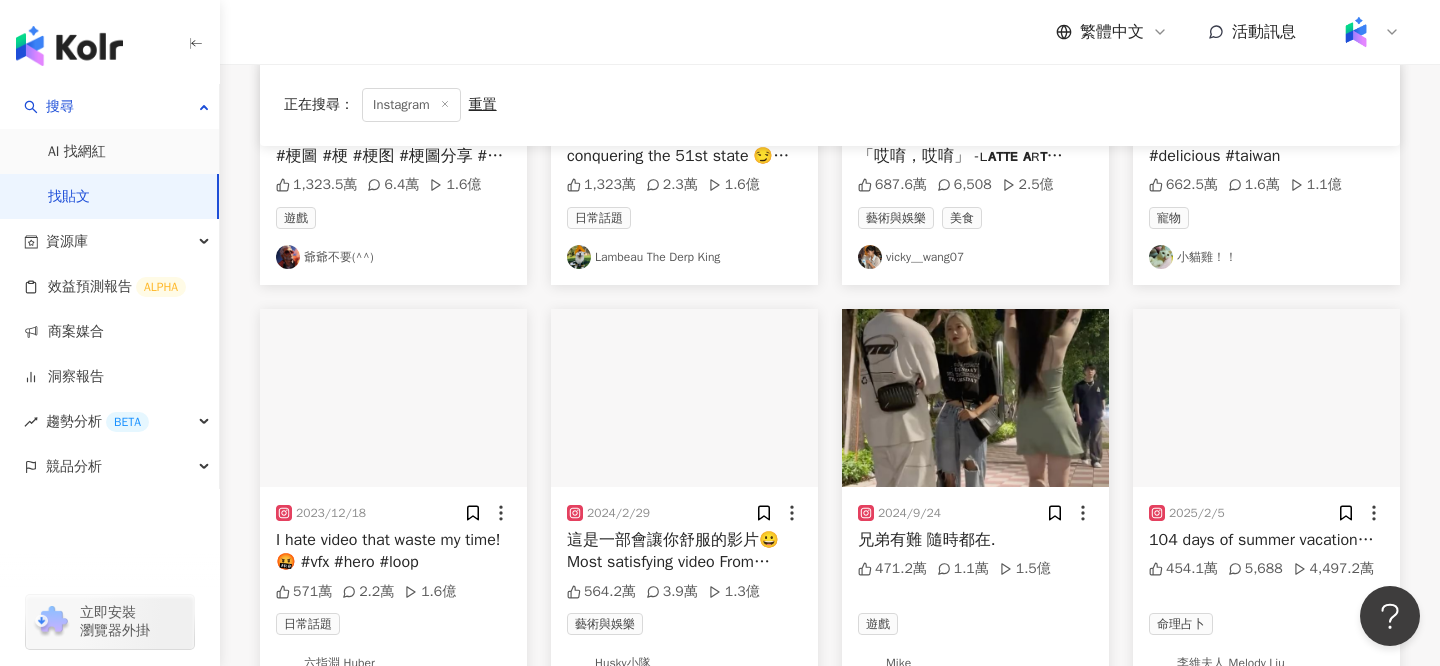 scroll, scrollTop: 408, scrollLeft: 0, axis: vertical 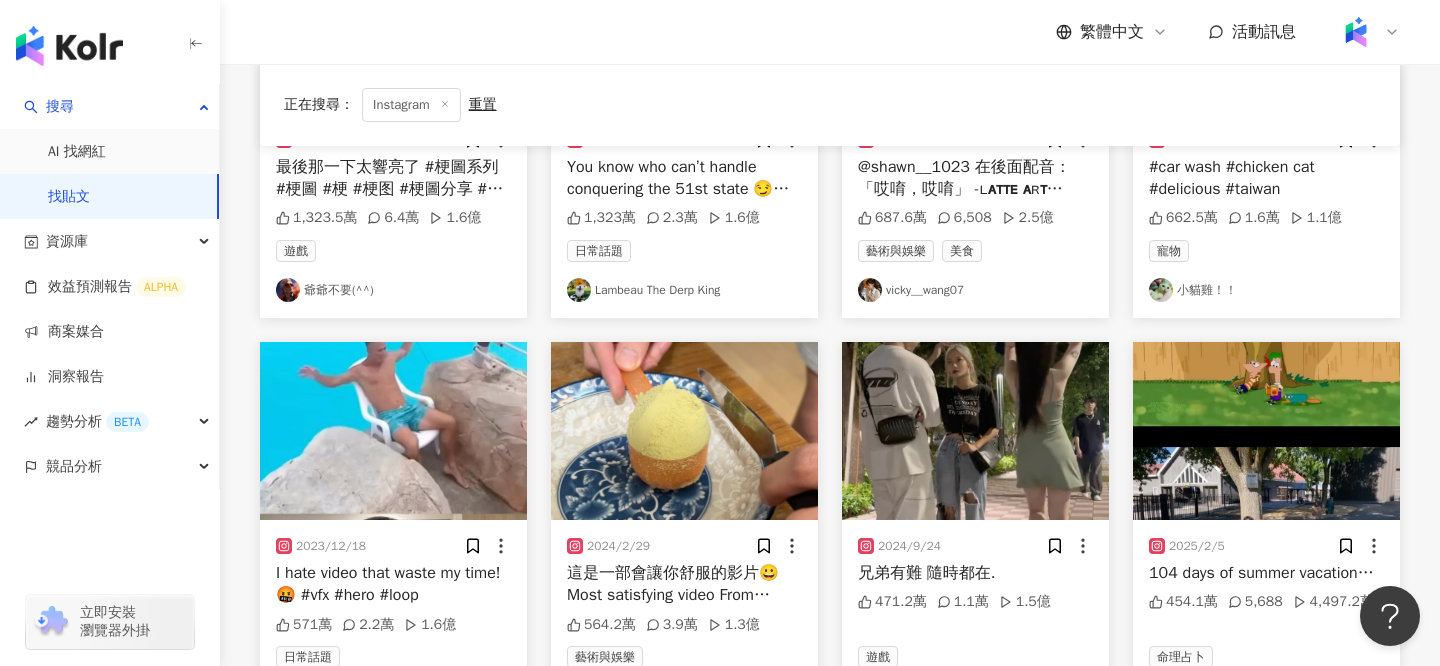 click at bounding box center [1266, 431] 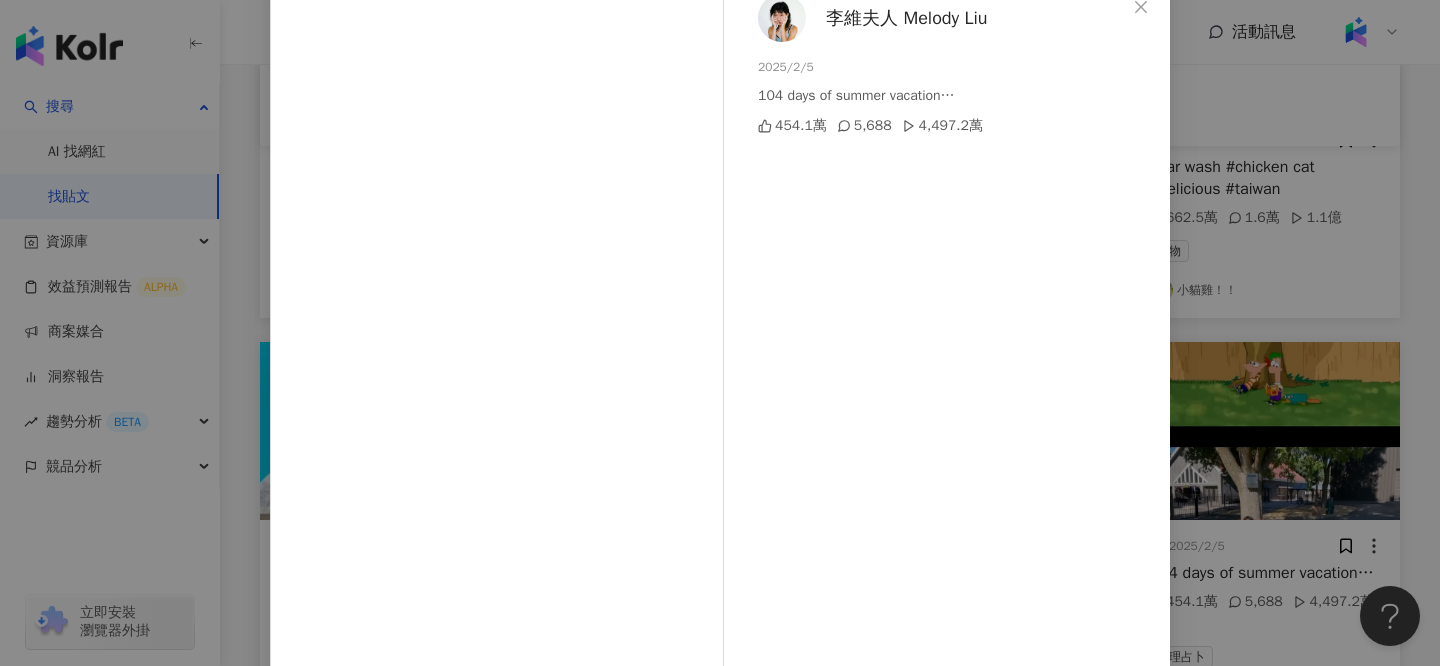 scroll, scrollTop: 169, scrollLeft: 0, axis: vertical 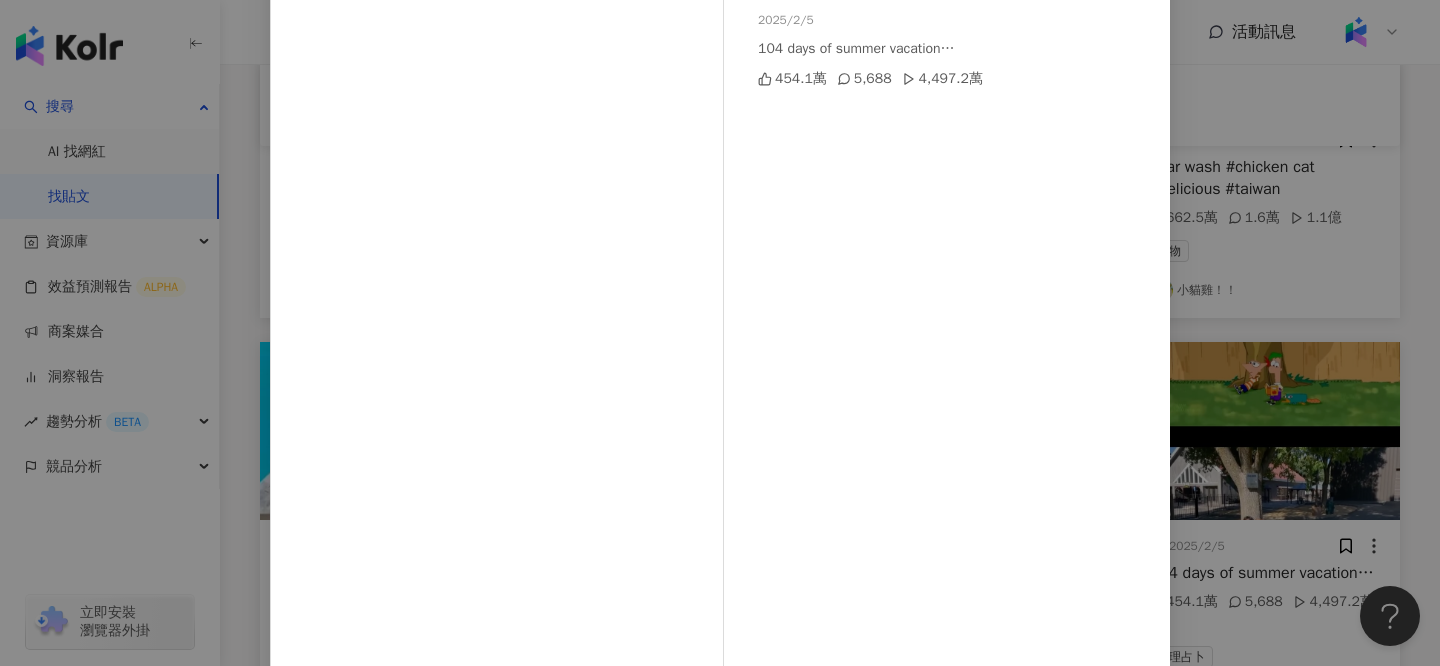 click on "李維夫人 Melody Liu 2025/2/5 104 days of summer vacation… 454.1萬 5,688 4,497.2萬 查看原始貼文" at bounding box center [720, 333] 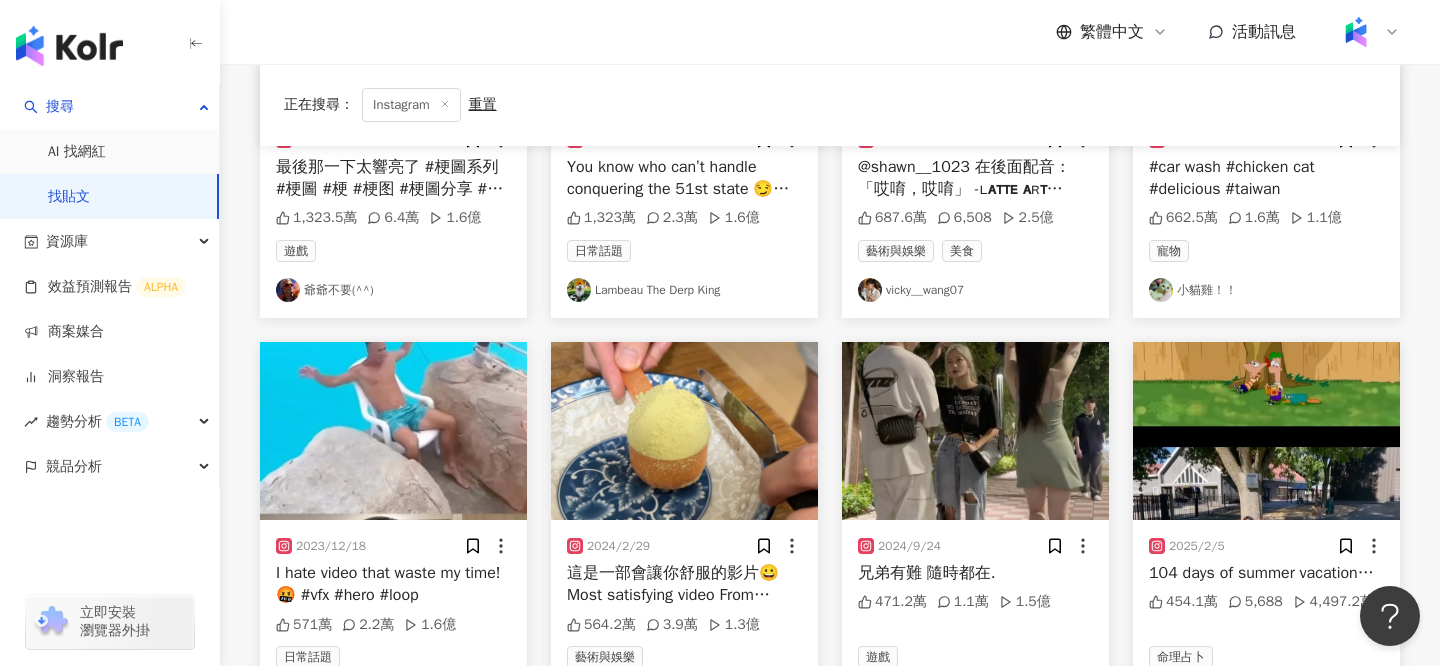 scroll, scrollTop: 0, scrollLeft: 0, axis: both 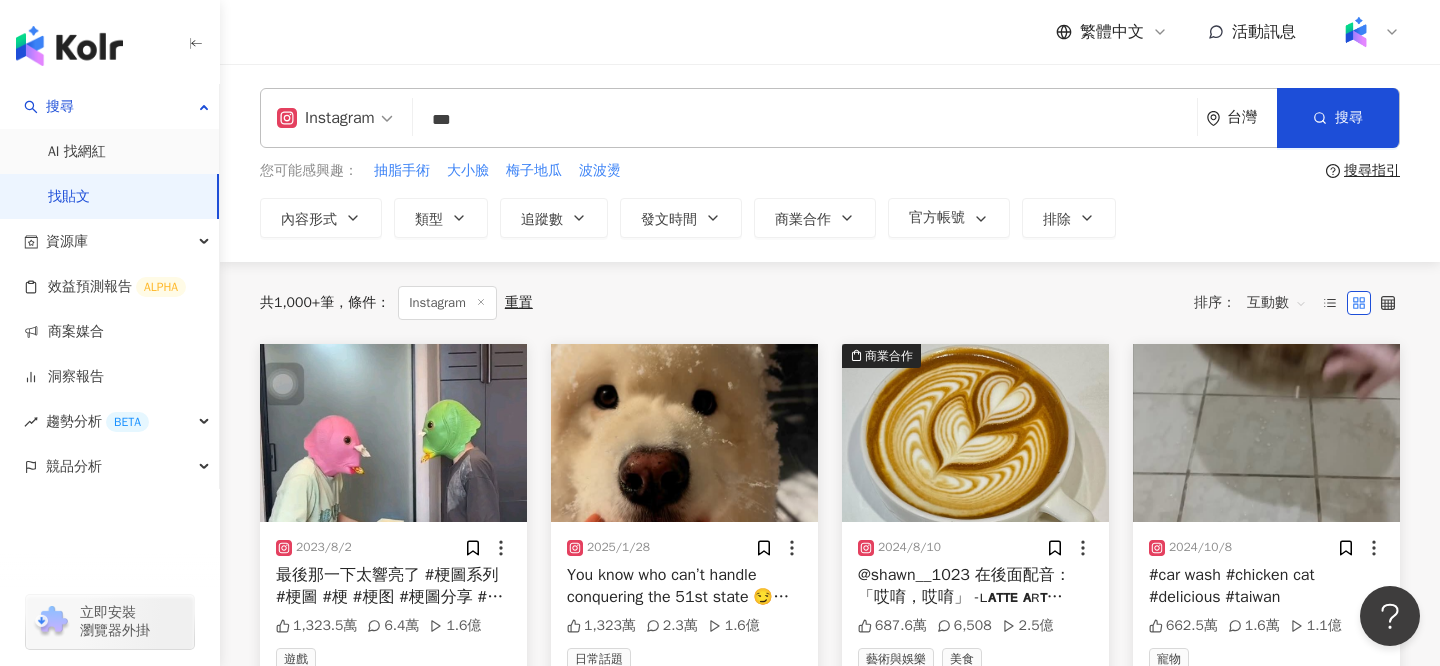 click at bounding box center (393, 433) 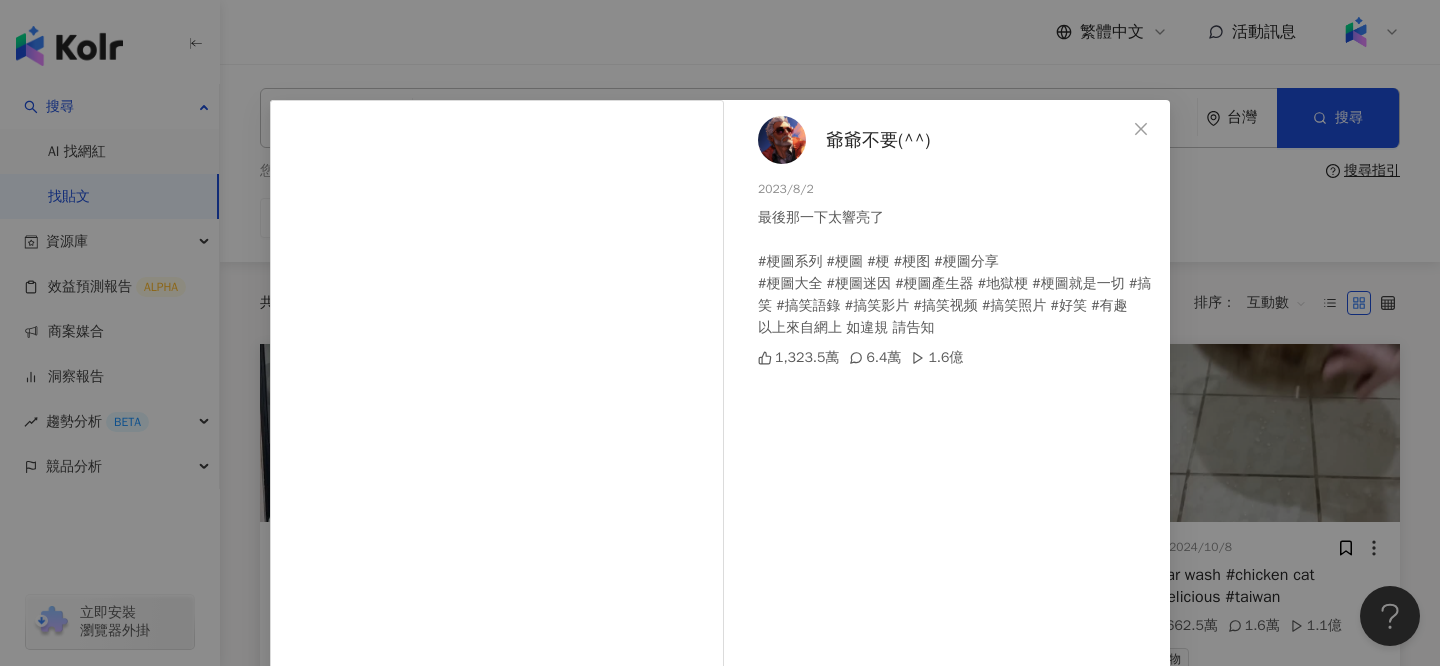 click on "爺爺不要(^^) 2023/8/2 最後那一下太響亮了
#梗圖系列 #梗圖 #梗 #梗图 #梗圖分享
#梗圖大全 #梗圖迷因 #梗圖產生器 #地獄梗 #梗圖就是一切 #搞笑 #搞笑語錄 #搞笑影片 #搞笑视频 #搞笑照片 #好笑 #有趣
以上來自網上 如違規 請告知 1,323.5萬 6.4萬 1.6億 查看原始貼文" at bounding box center (720, 333) 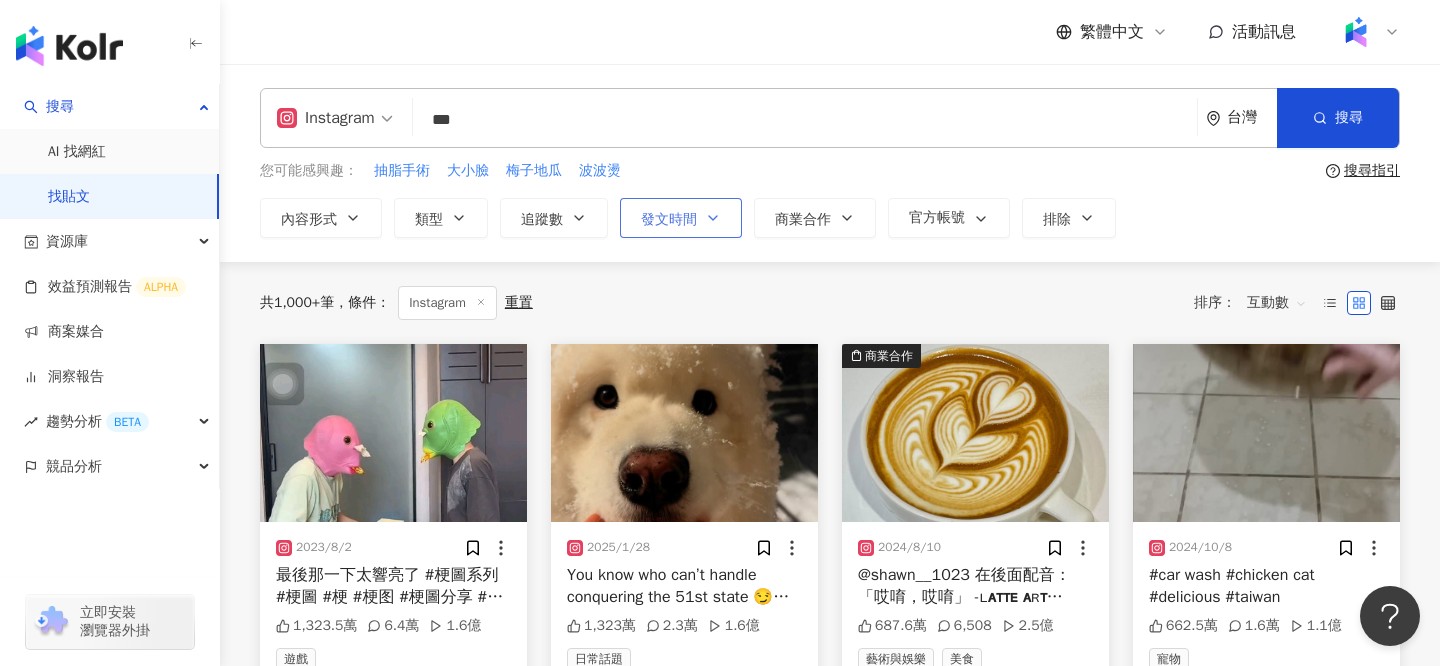 click on "發文時間" at bounding box center (681, 218) 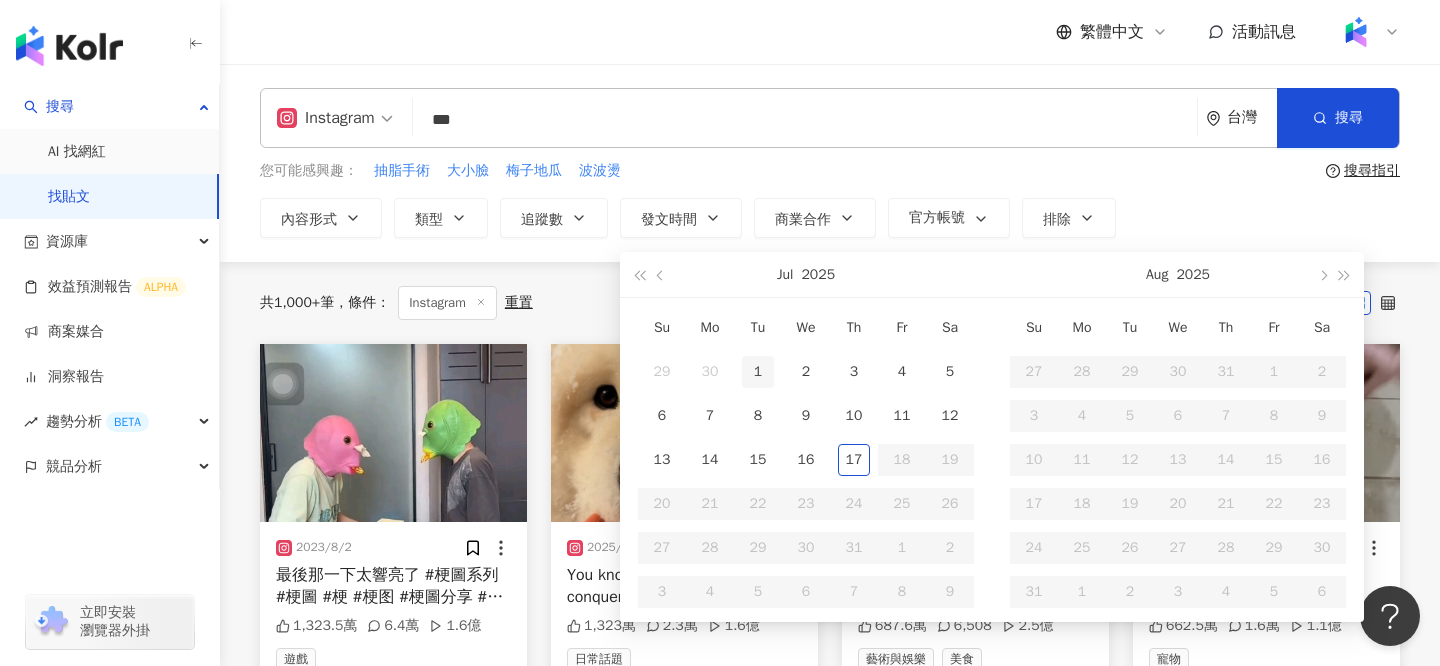 type on "**********" 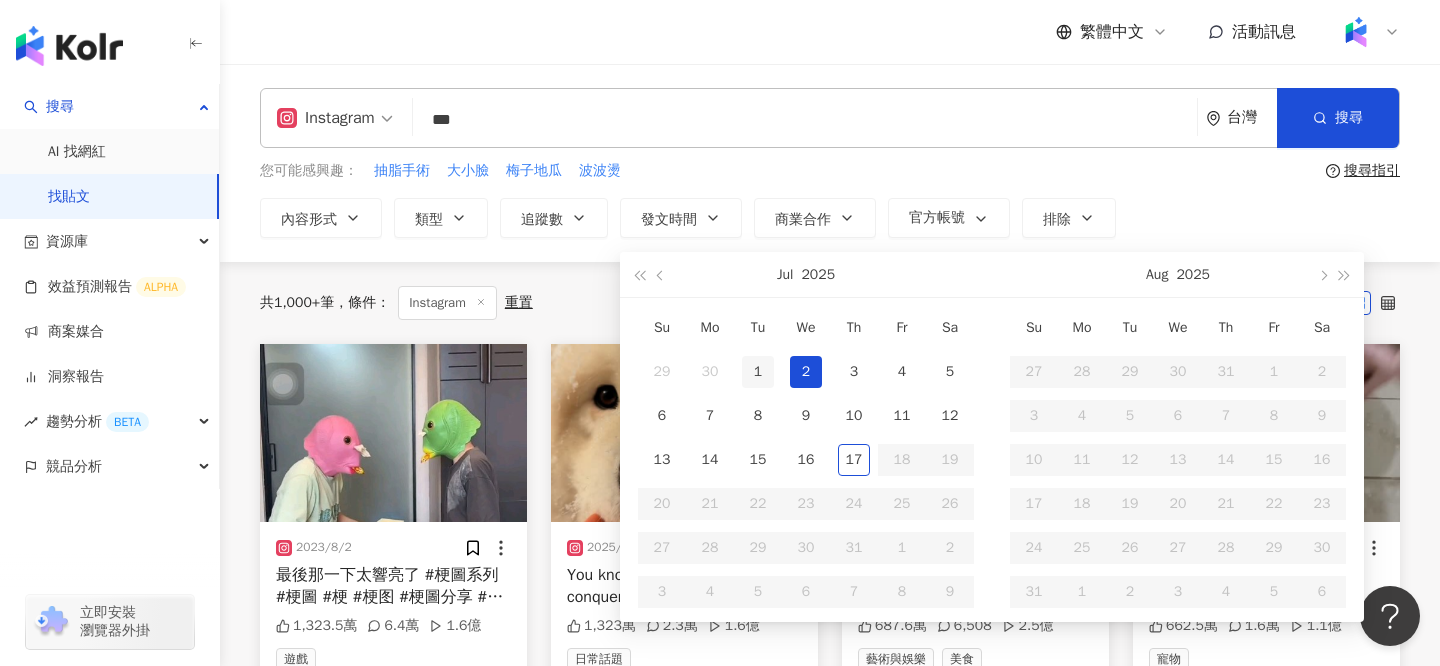 type on "**********" 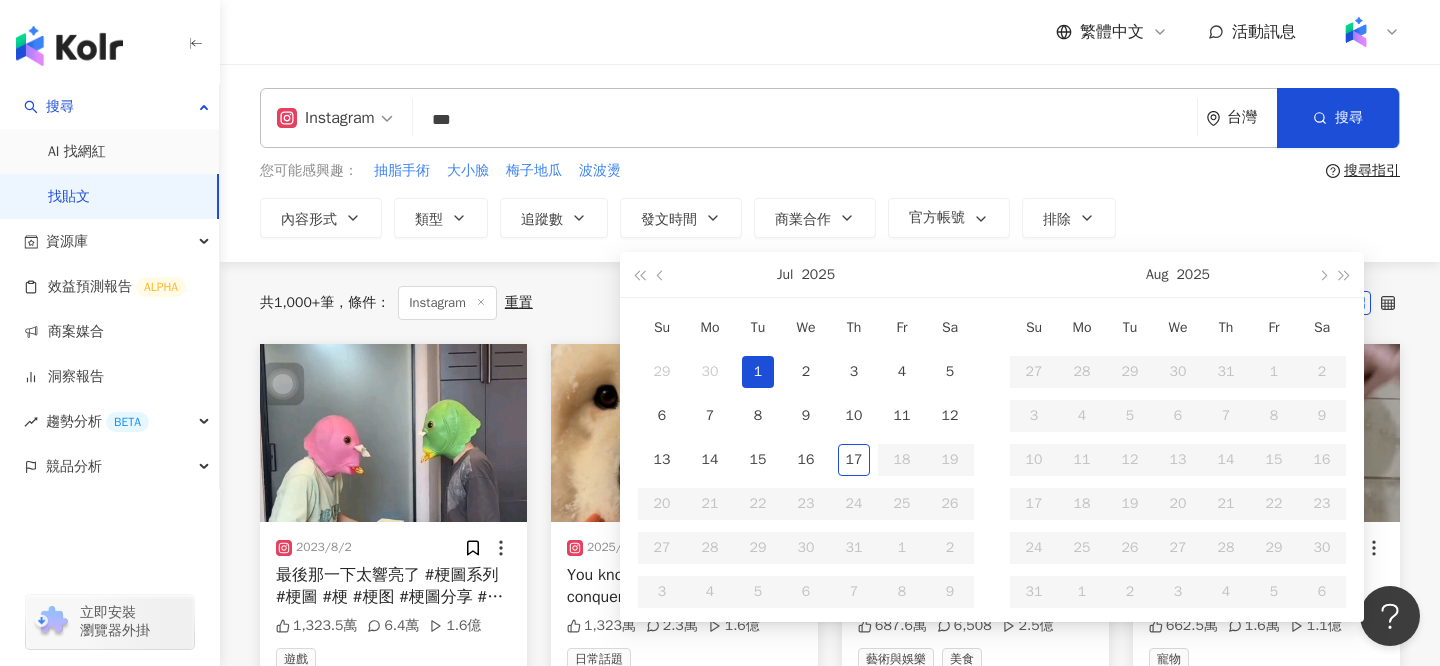 click on "1" at bounding box center (758, 372) 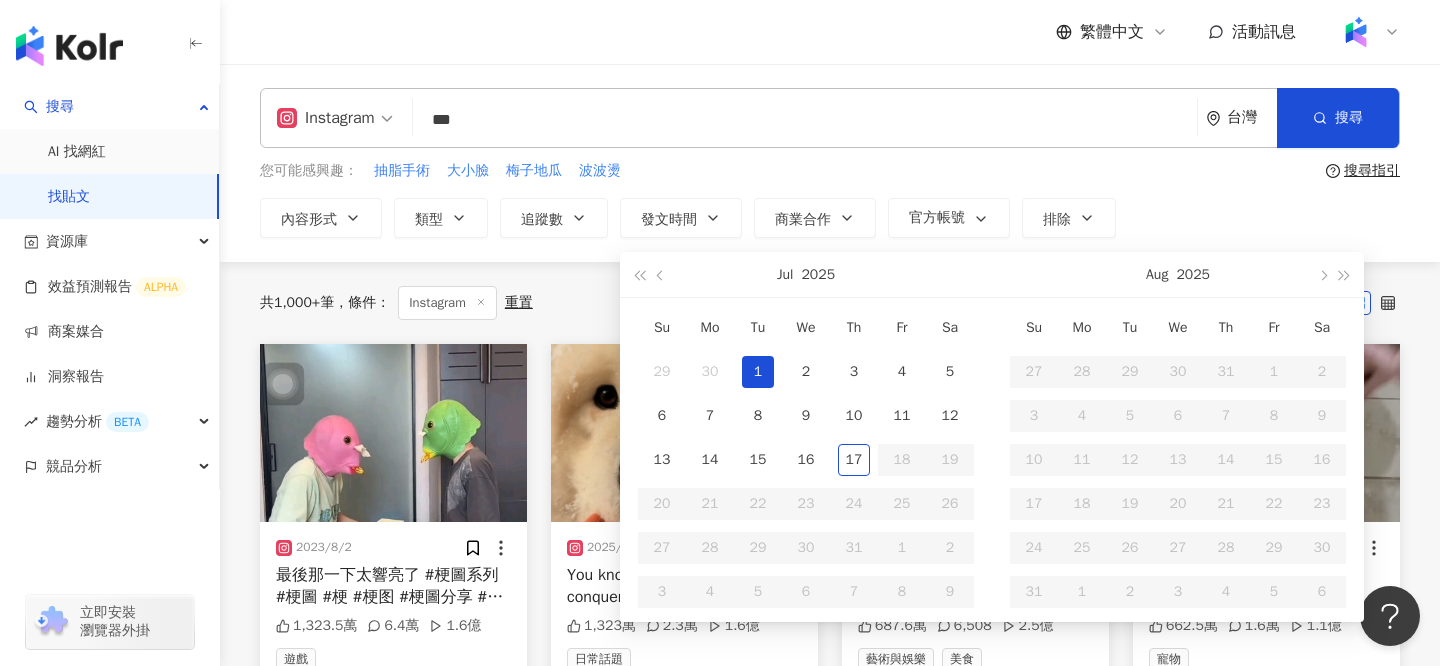 type on "**********" 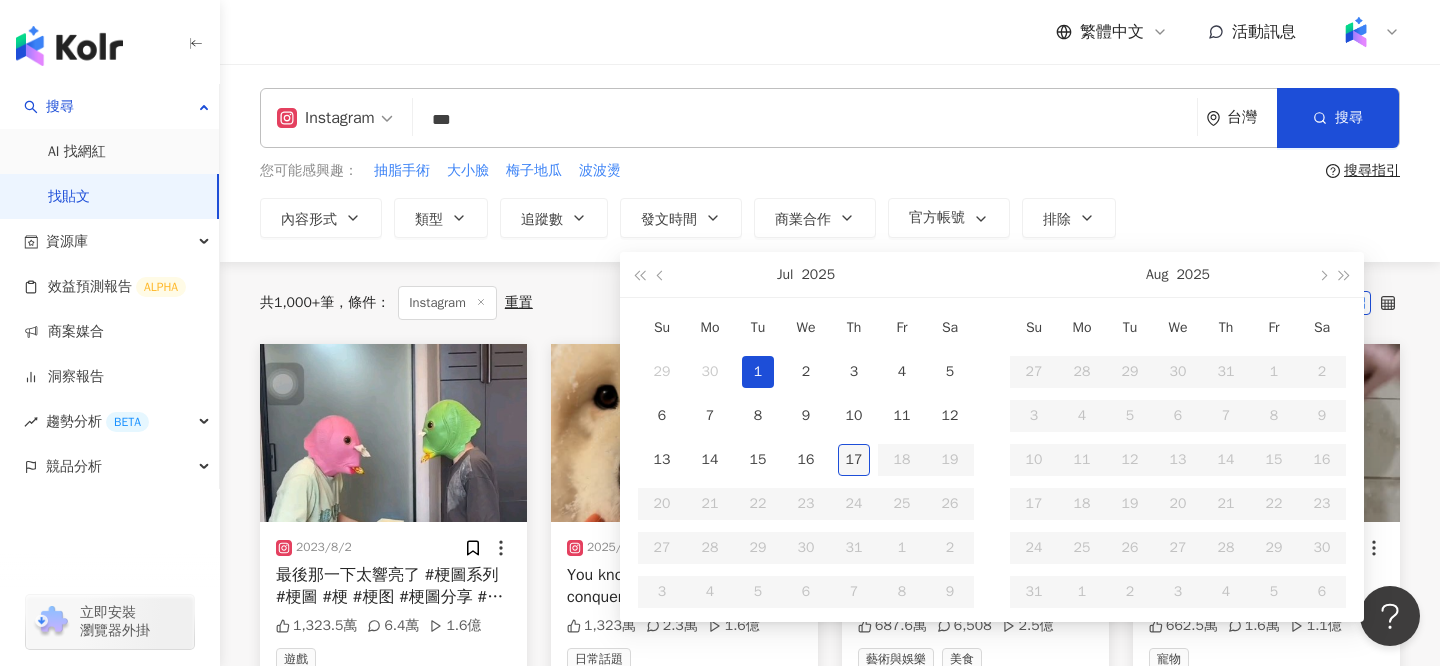 type on "**********" 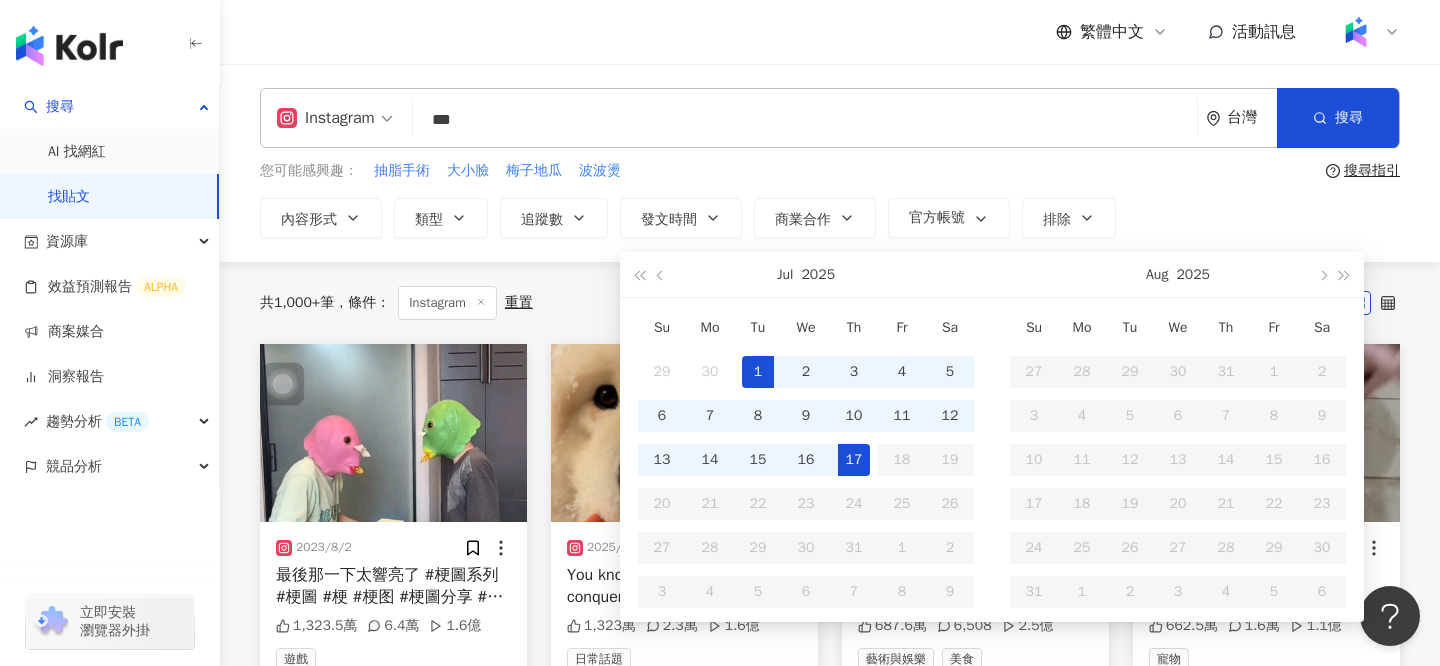 click on "17" at bounding box center [854, 460] 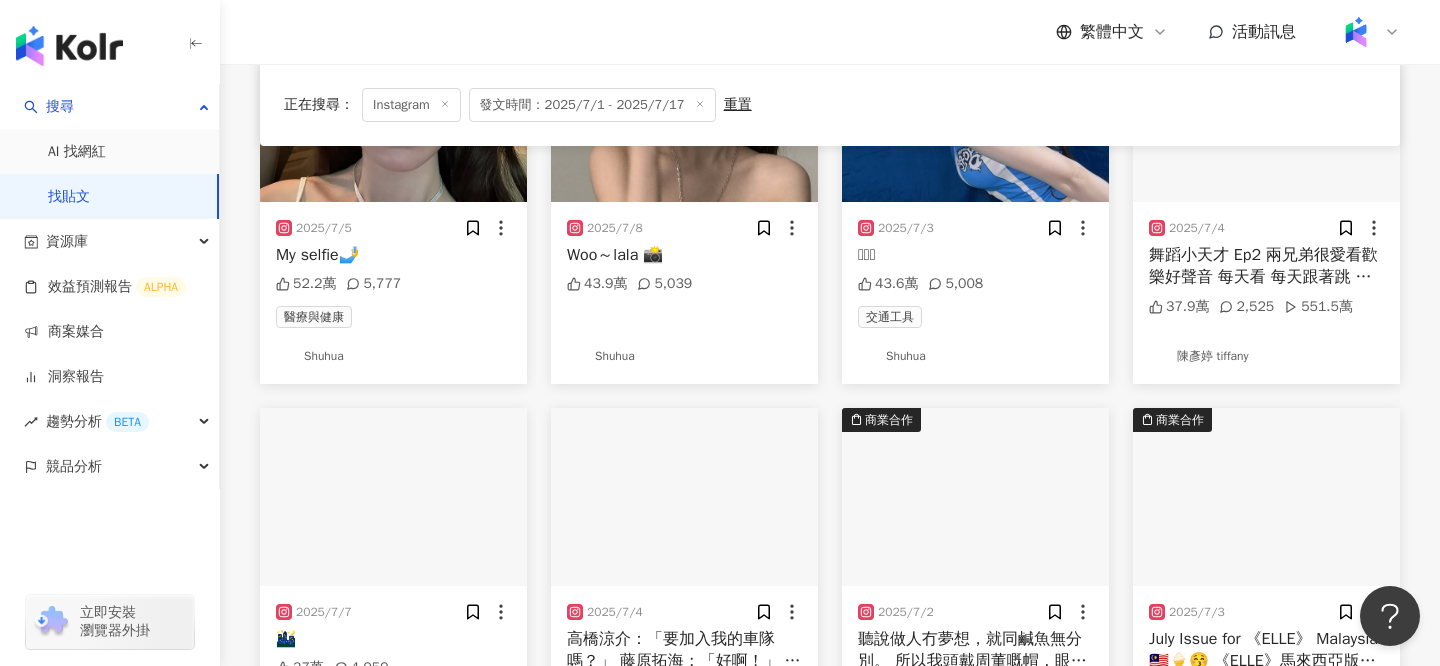 scroll, scrollTop: 975, scrollLeft: 0, axis: vertical 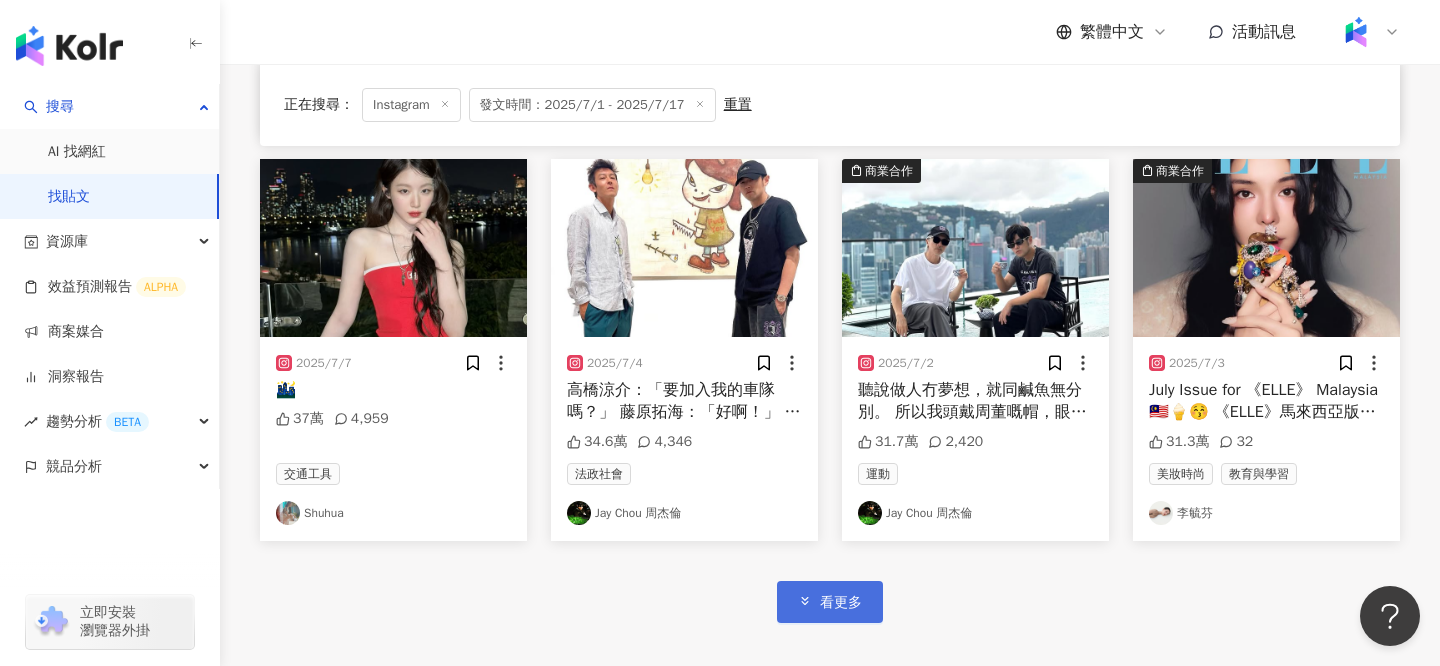 click on "看更多" at bounding box center [841, 603] 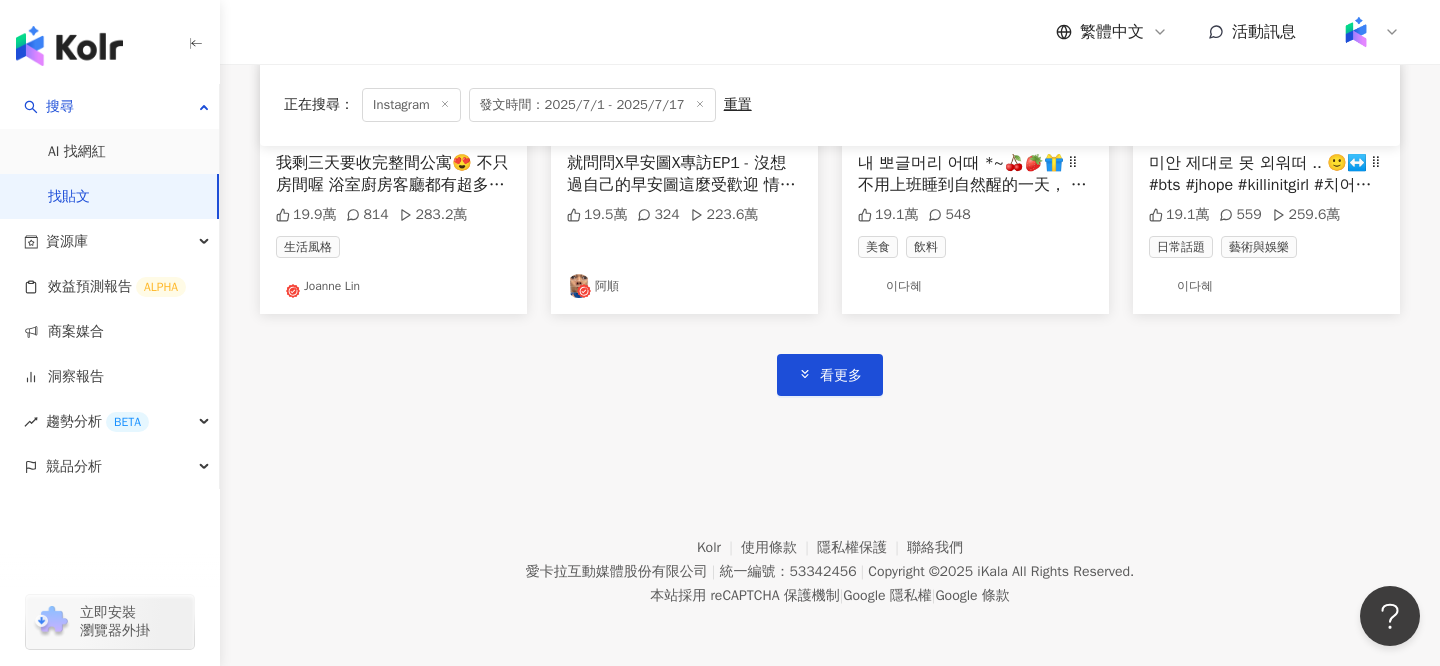 scroll, scrollTop: 2422, scrollLeft: 0, axis: vertical 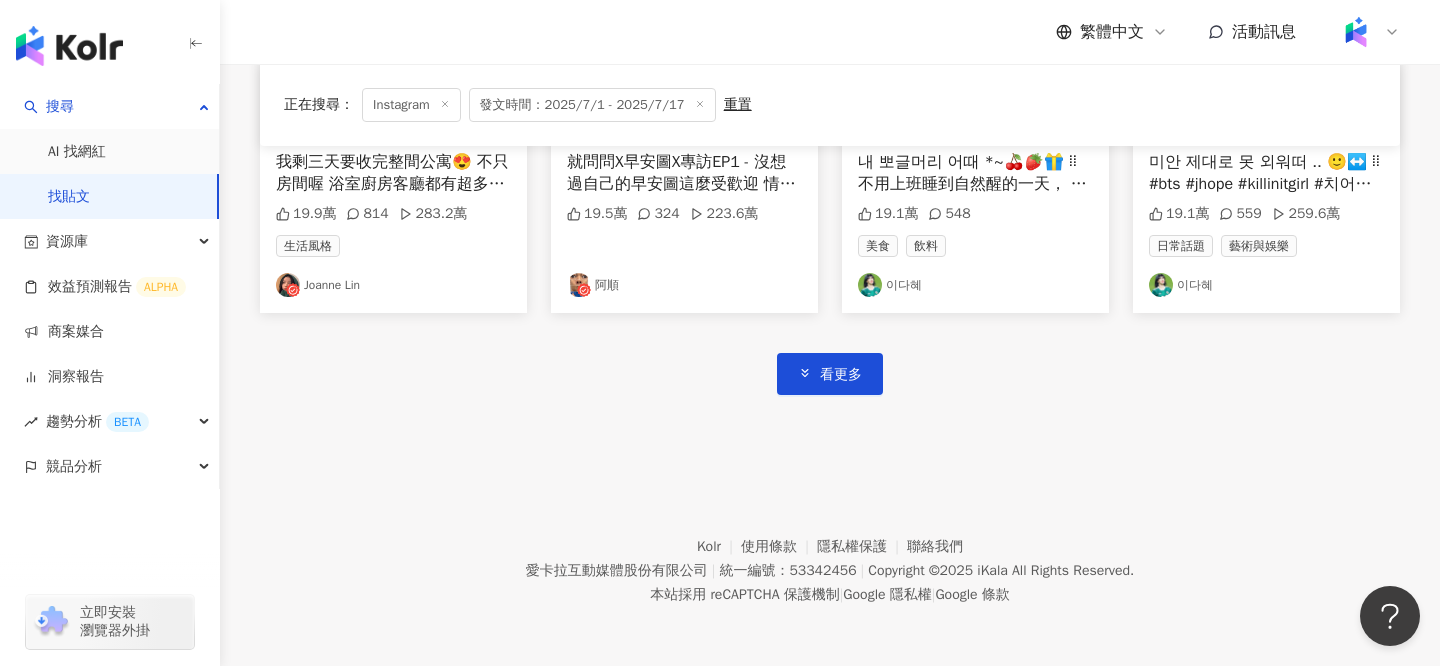 click on "看更多" at bounding box center (841, 375) 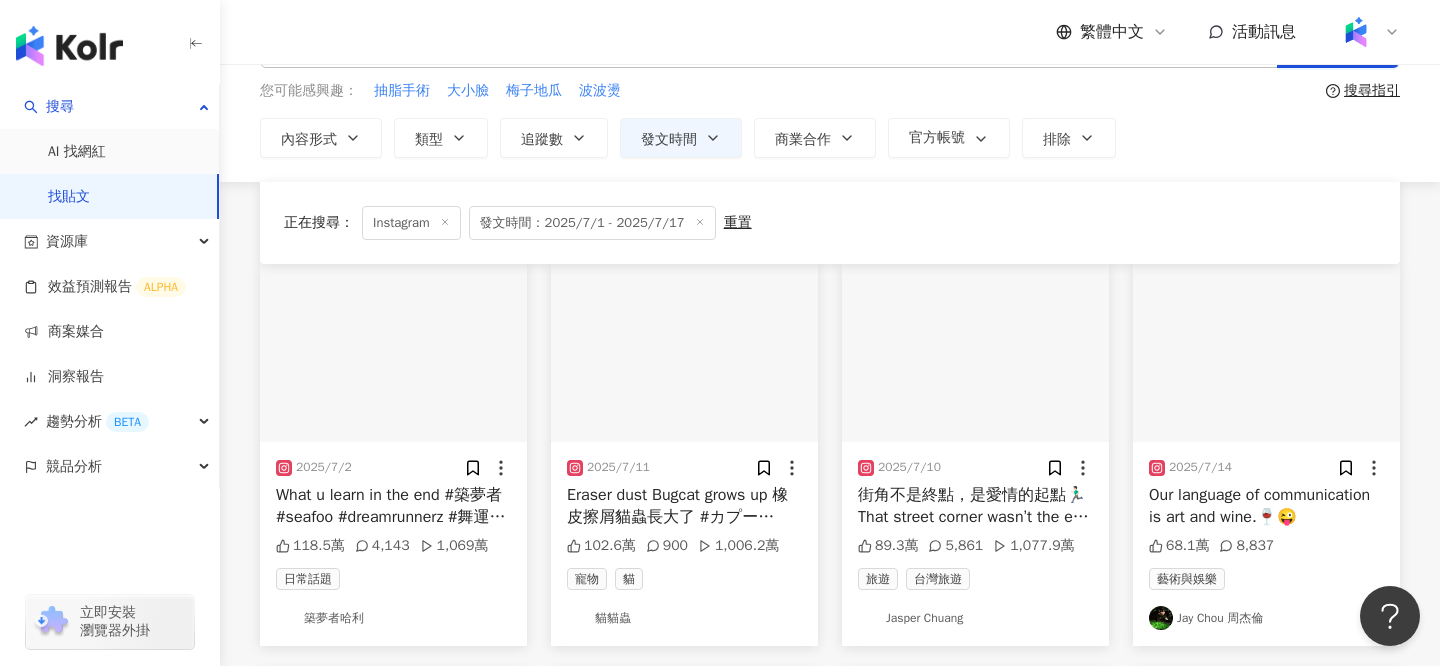 scroll, scrollTop: 0, scrollLeft: 0, axis: both 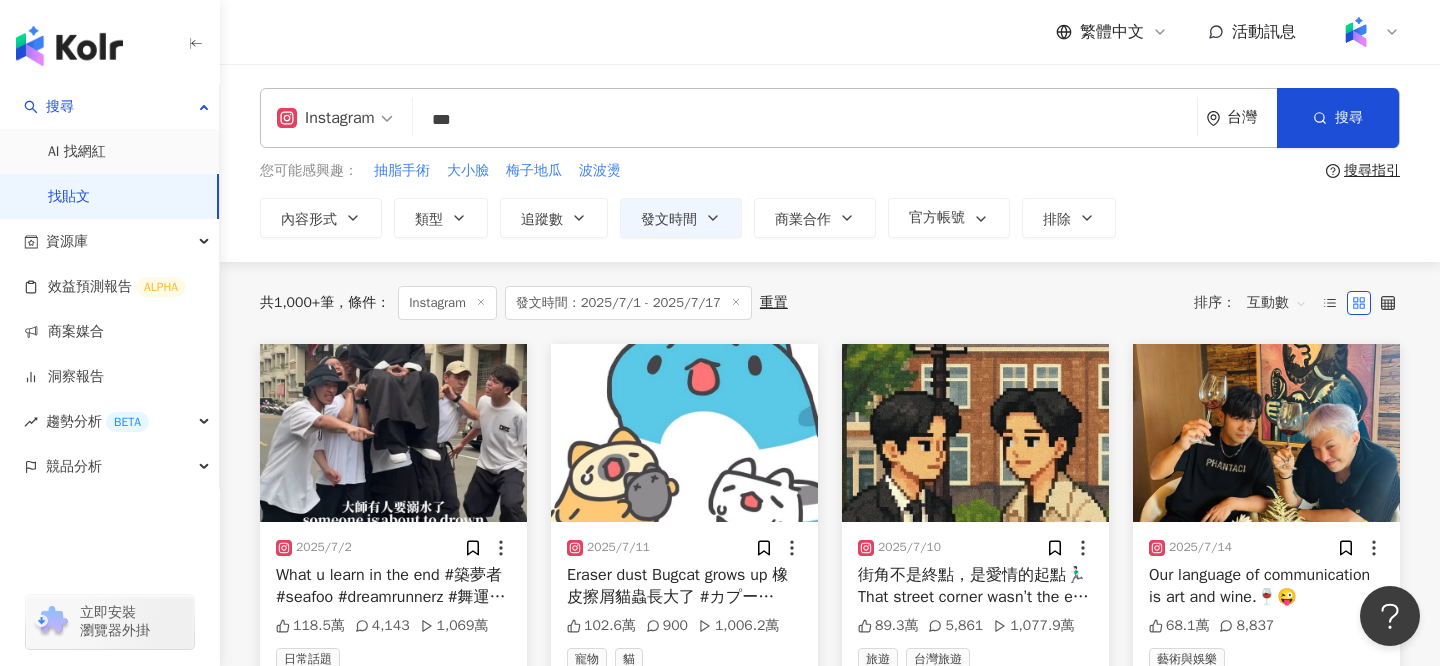 click on "互動數" at bounding box center (1277, 303) 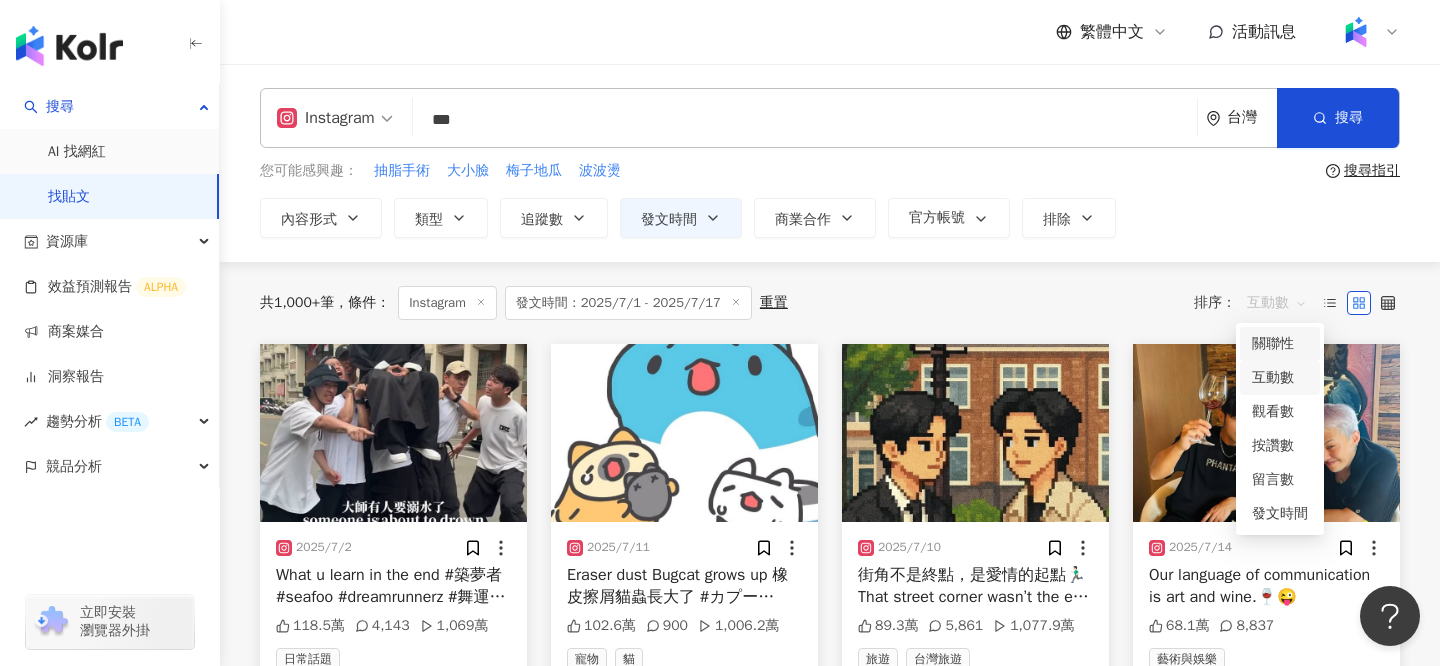 click on "關聯性" at bounding box center [1280, 344] 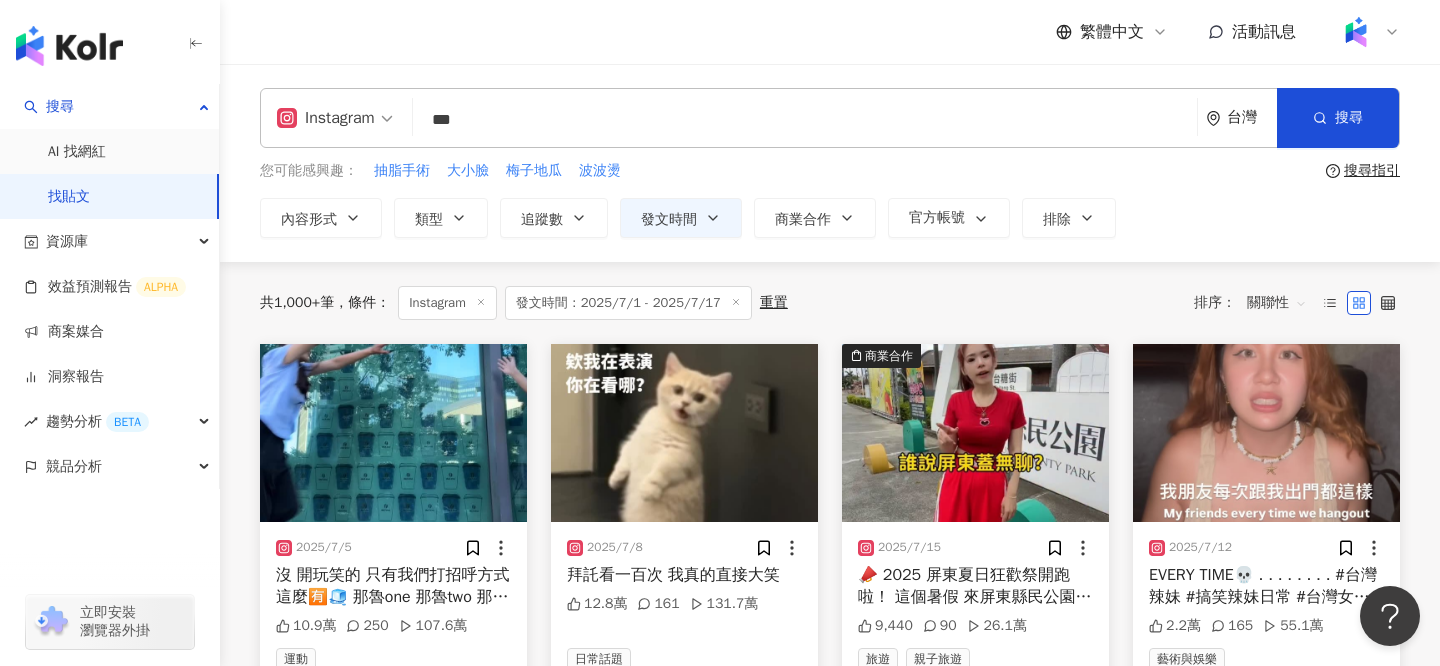 click on "***" at bounding box center [805, 119] 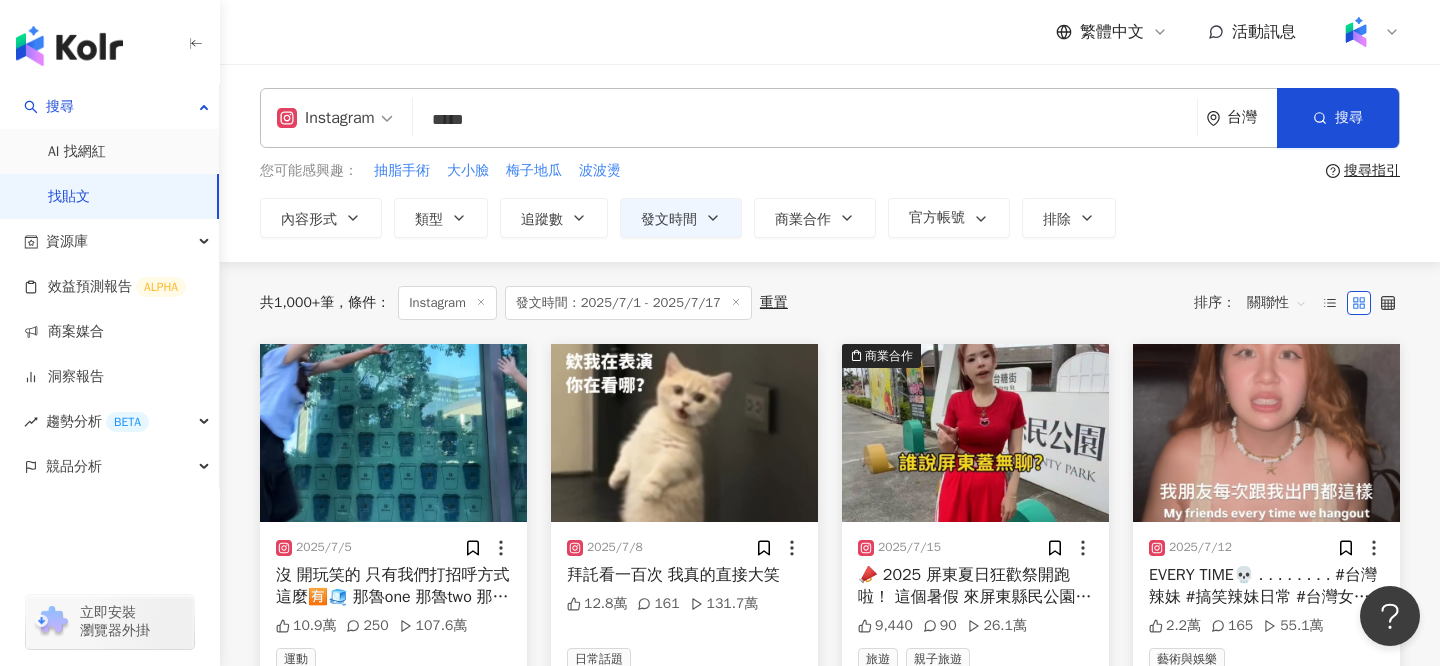 type on "*****" 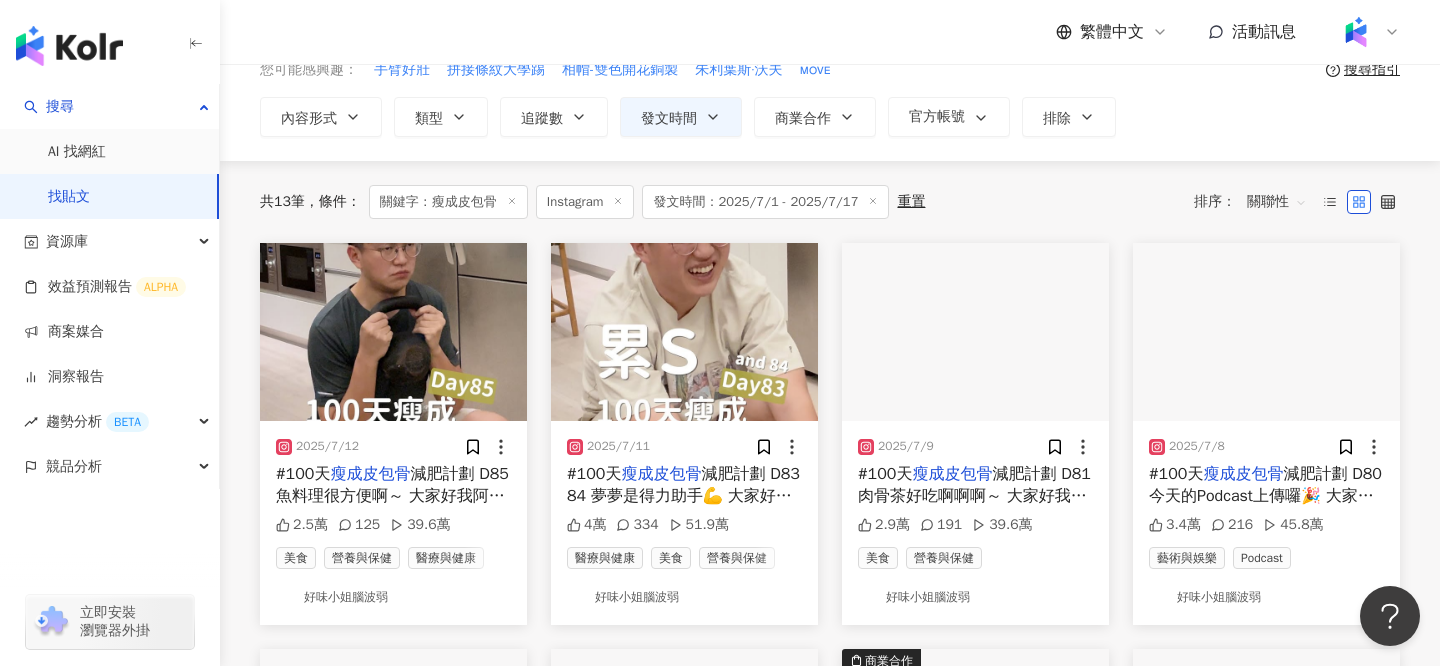 scroll, scrollTop: 130, scrollLeft: 0, axis: vertical 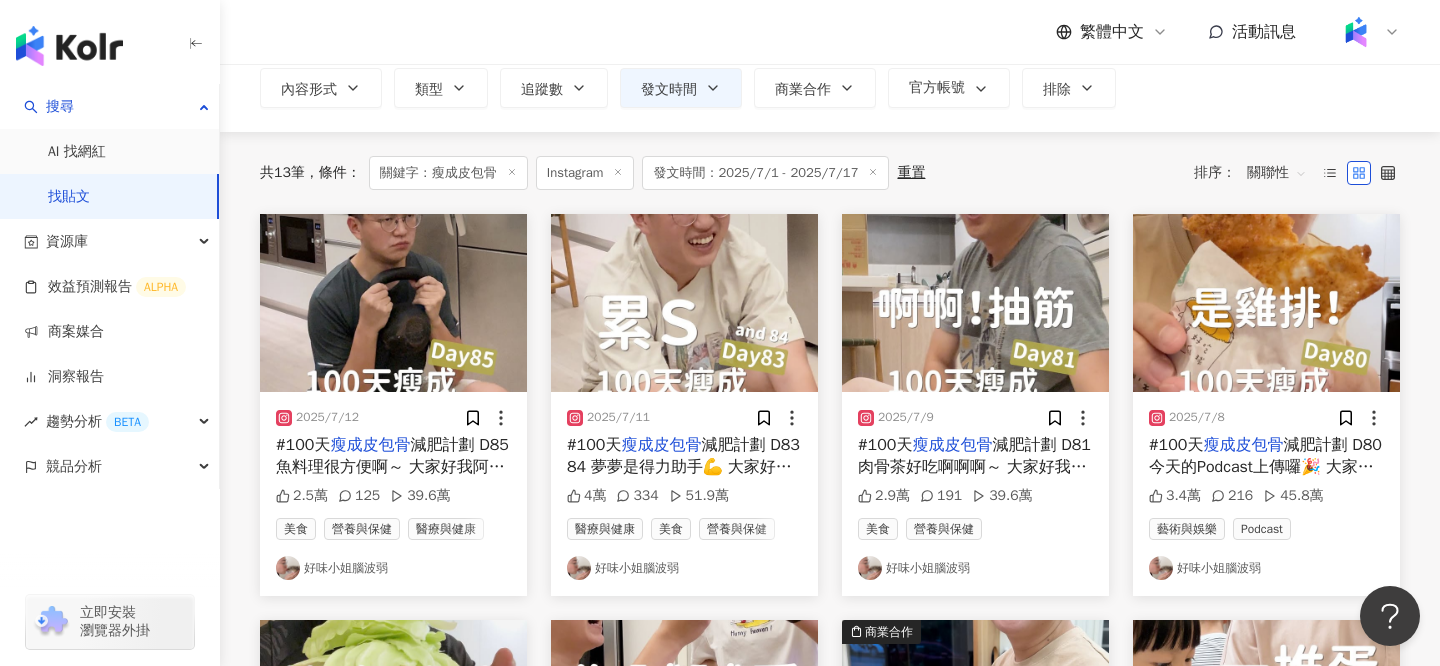 click on "2025/7/9 #100天 瘦成皮包骨 減肥計劃 D81
肉骨茶好吃啊啊啊～
大家好我阿斷啦
這系列影片
是一個生活紀錄與實驗、挑戰
大家有減重需求
請尋求專業人士建議👍 2.9萬 191 39.6萬 美食 營養與保健 好味小姐腦波弱" at bounding box center [975, 405] 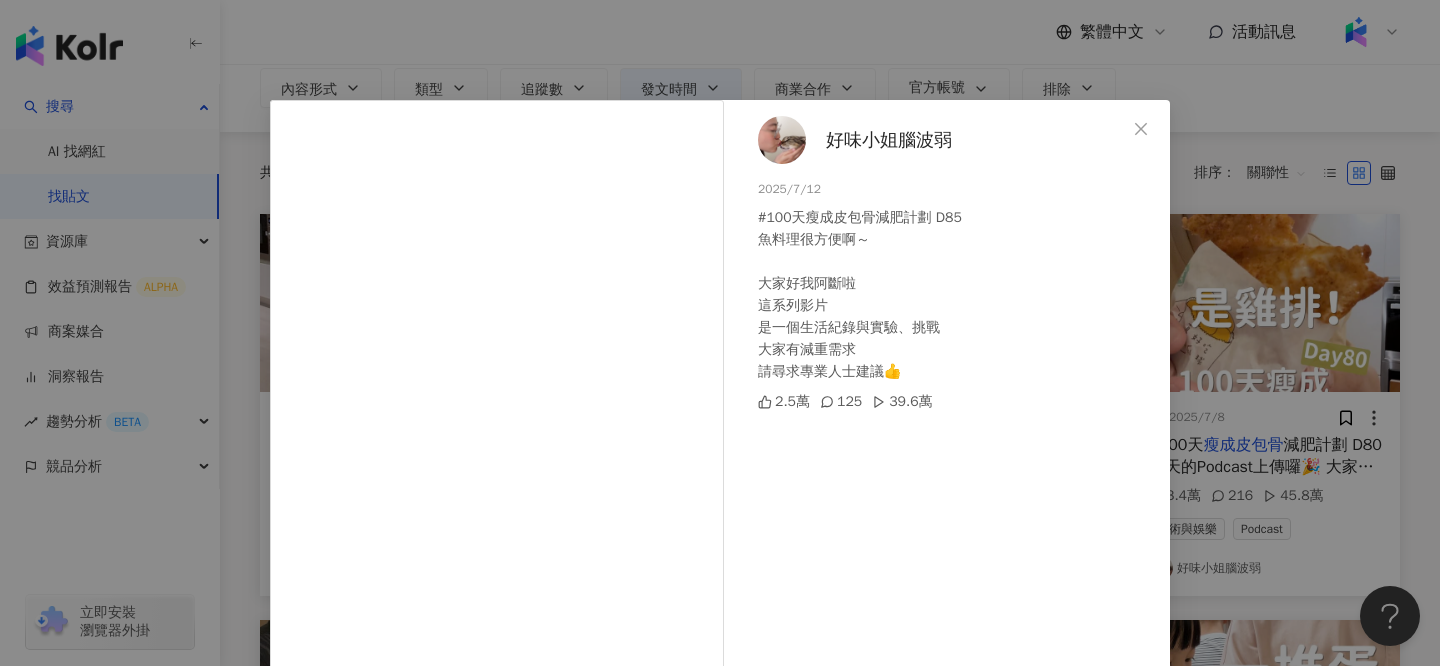 click on "好味小姐腦波弱 2025/7/12 #100天瘦成皮包骨減肥計劃 D85
魚料理很方便啊～
大家好我阿斷啦
這系列影片
是一個生活紀錄與實驗、挑戰
大家有減重需求
請尋求專業人士建議👍 2.5萬 125 39.6萬 查看原始貼文" at bounding box center [720, 333] 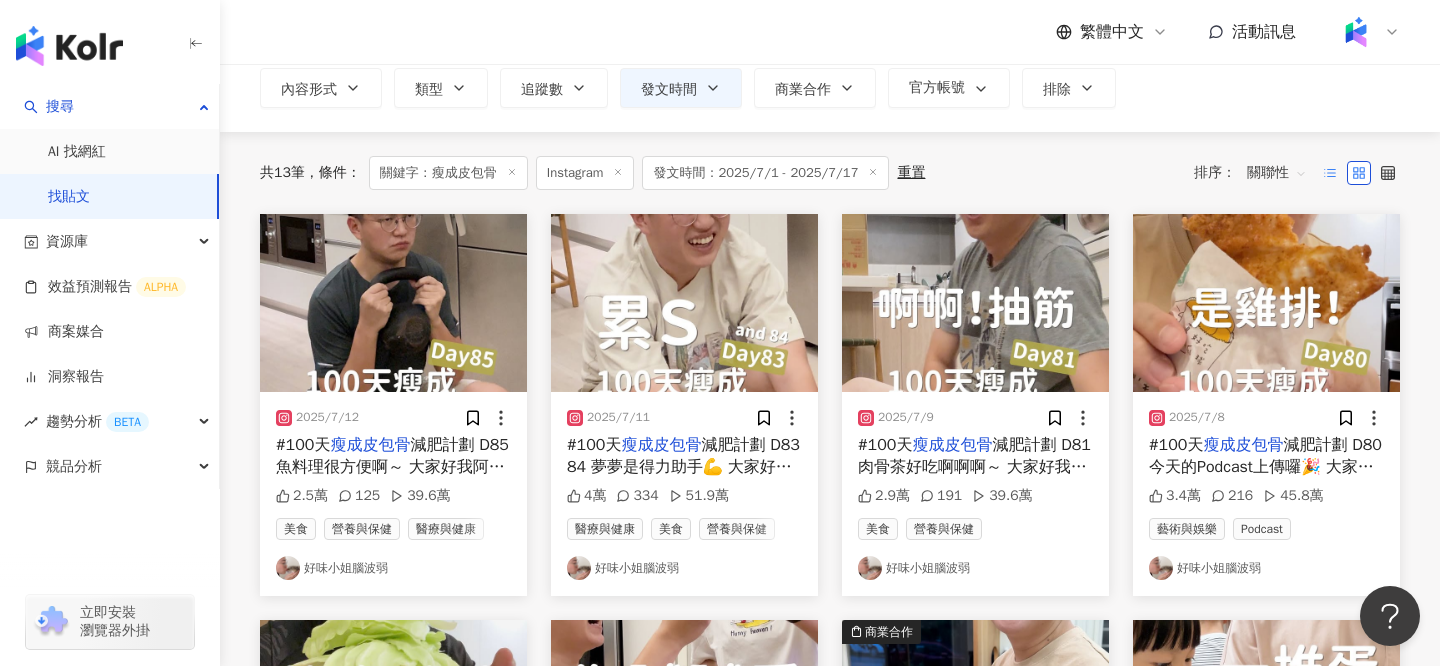 click at bounding box center (1330, 173) 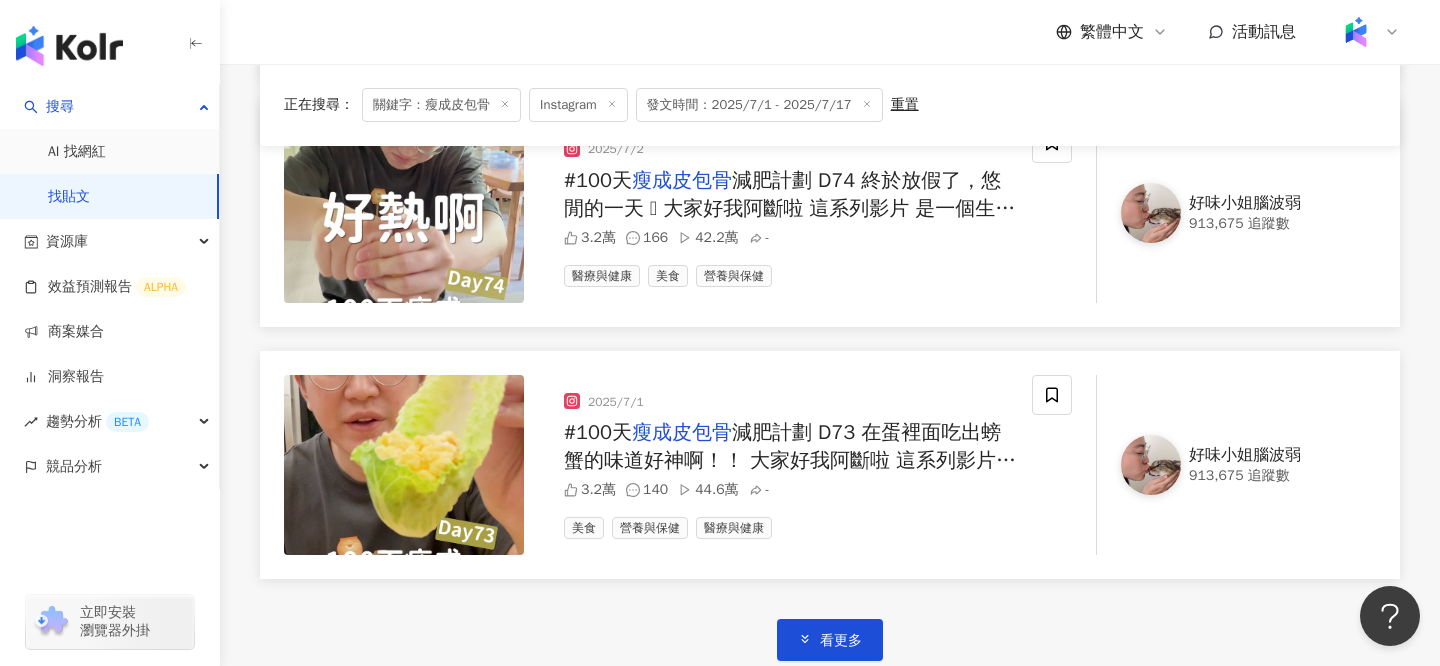 scroll, scrollTop: 2819, scrollLeft: 0, axis: vertical 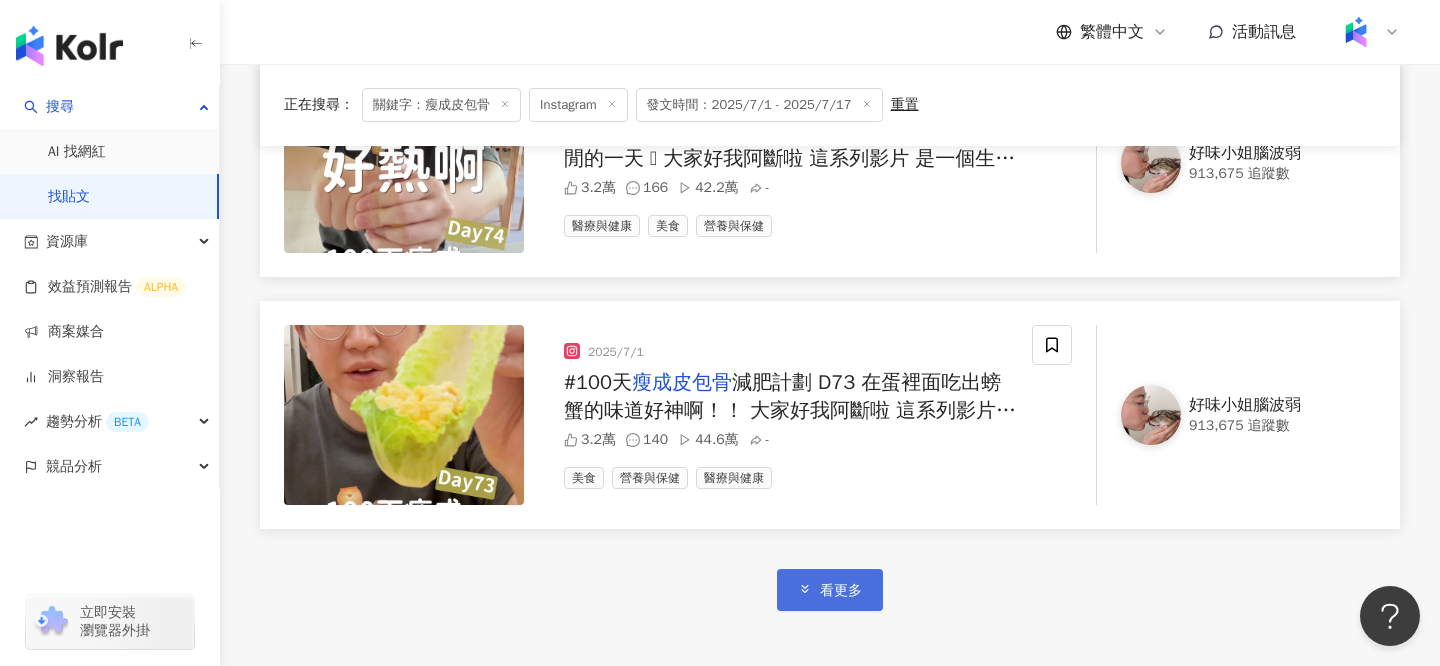 click on "看更多" at bounding box center [830, 589] 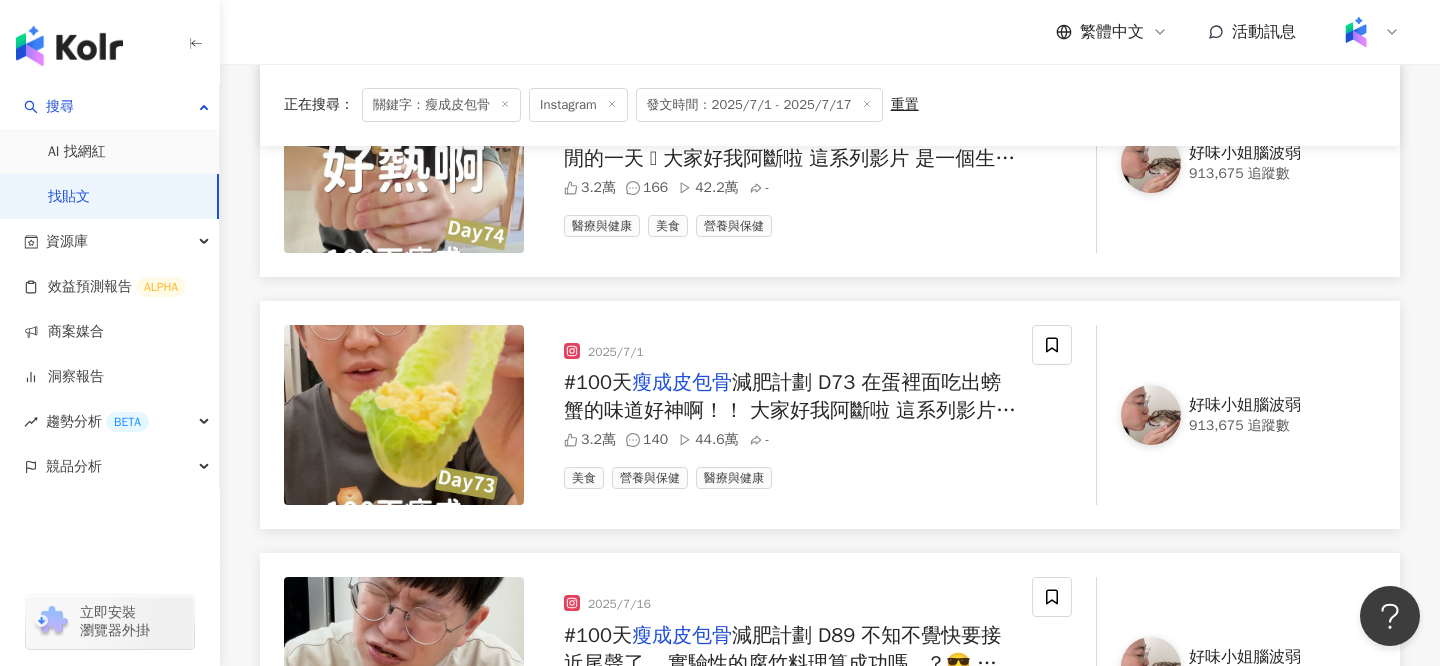 scroll, scrollTop: 3207, scrollLeft: 0, axis: vertical 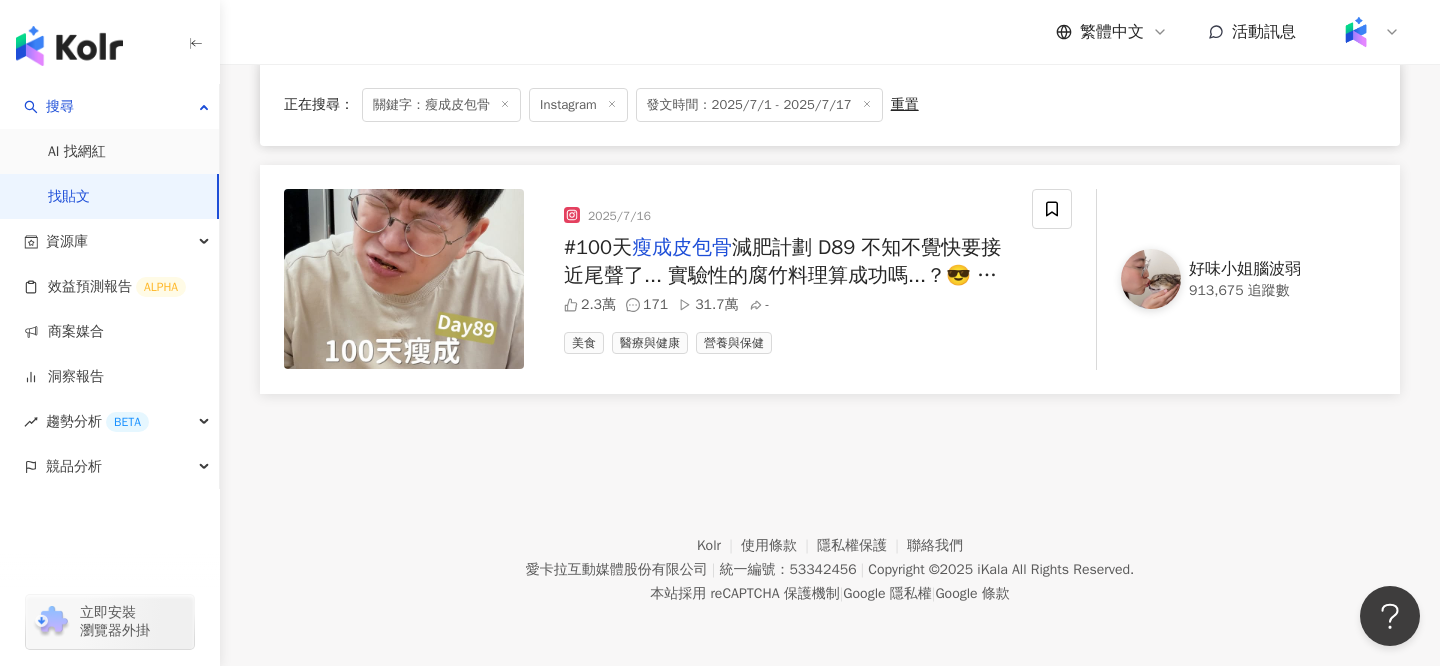 click on "#100天 瘦成皮包骨 減肥計劃 D89
不知不覺快要接近尾聲了...
實驗性的腐竹料理算成功嗎...？😎
大家好我阿斷啦
這系列影片
是一個生活紀錄與實驗、挑戰
大家有減重需求
請尋求專業人士建議👍" at bounding box center (790, 262) 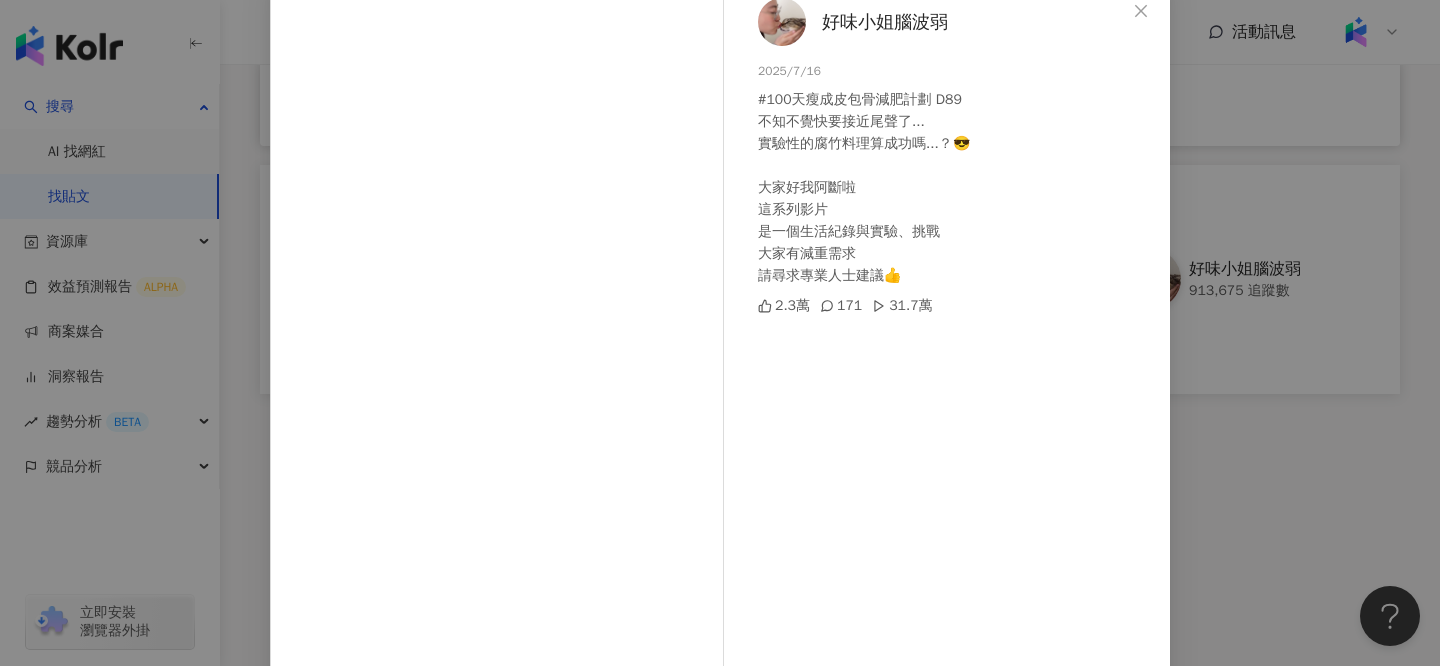 scroll, scrollTop: 116, scrollLeft: 0, axis: vertical 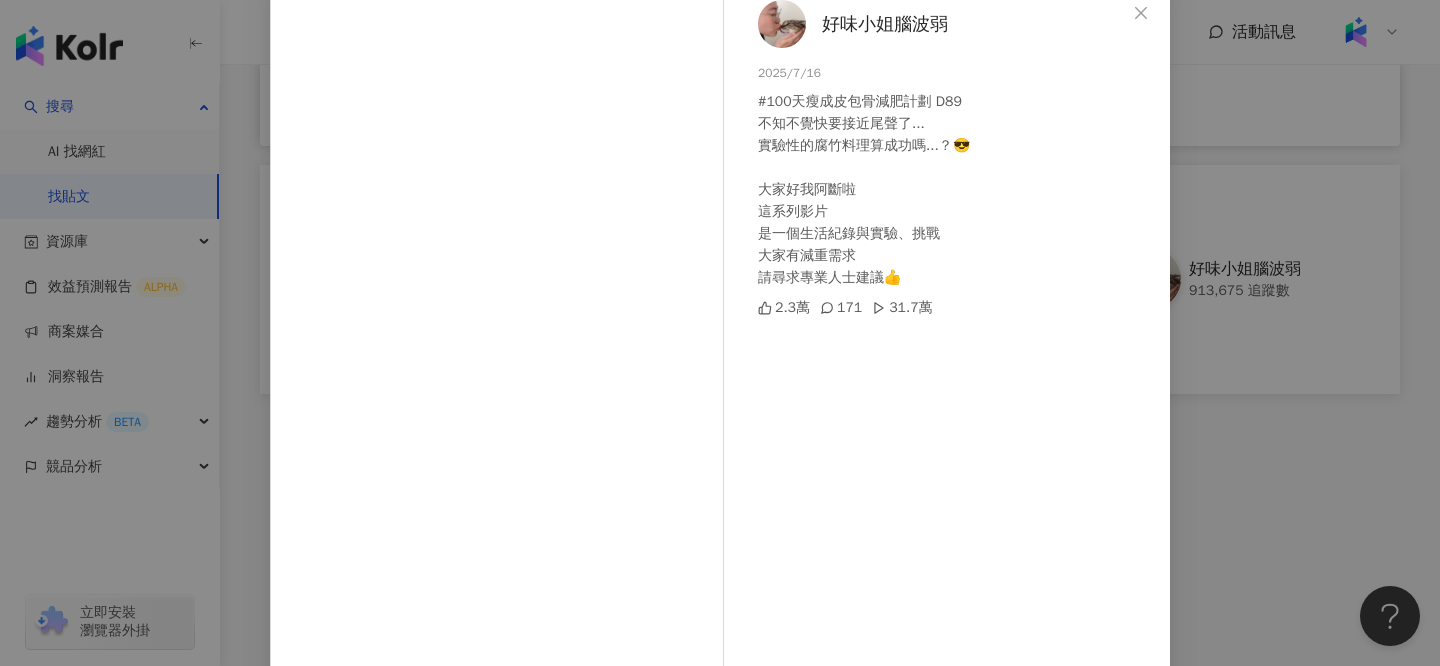 click 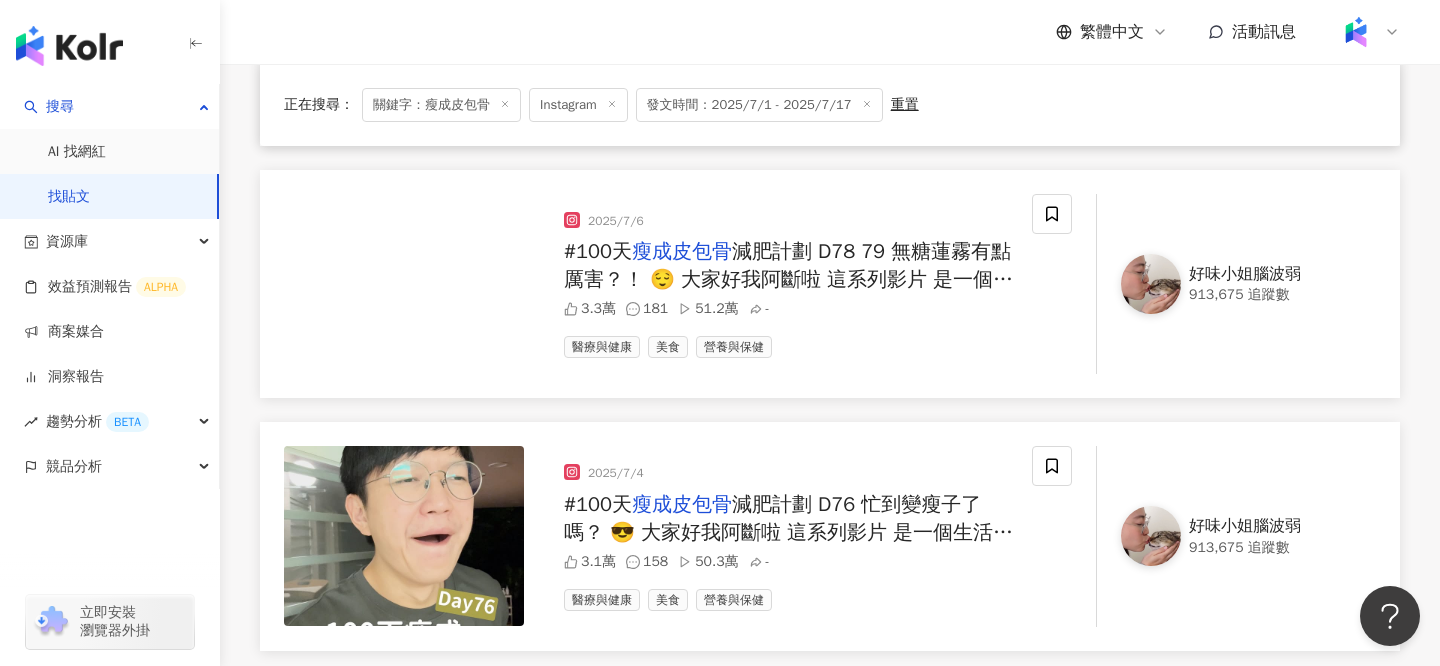 scroll, scrollTop: 1619, scrollLeft: 0, axis: vertical 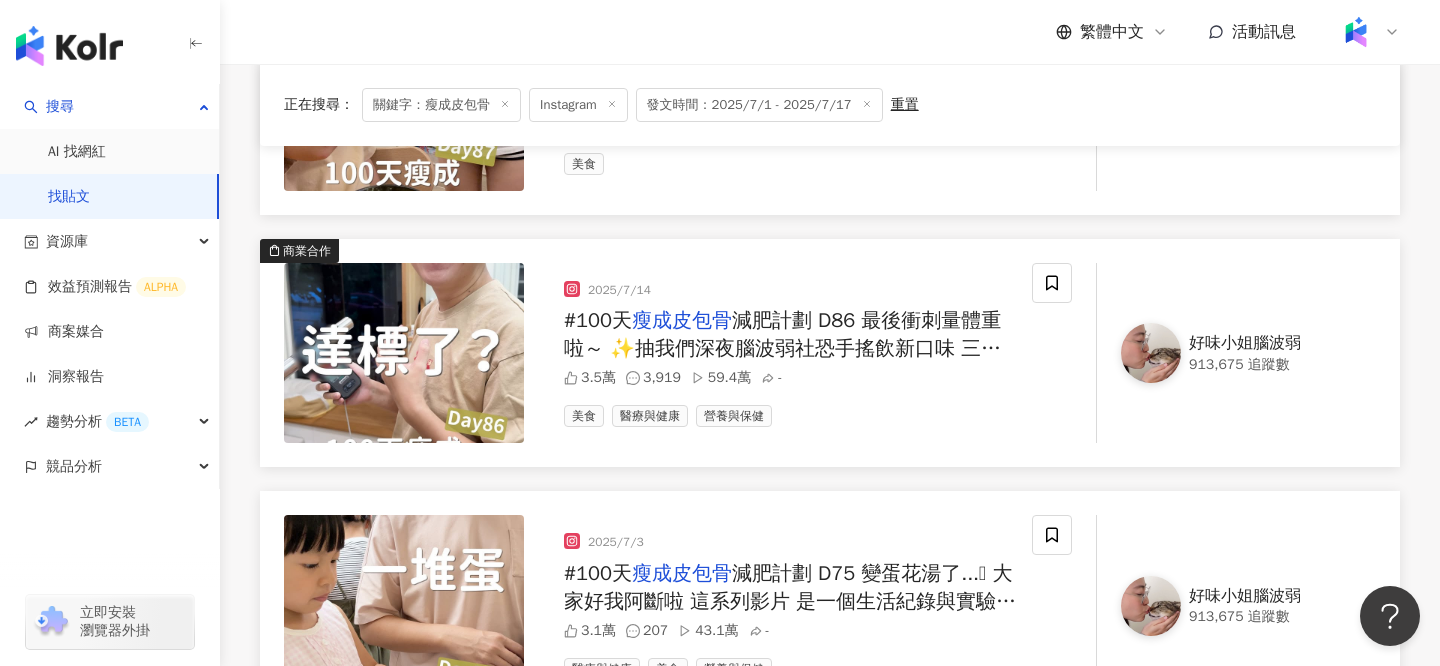 click on "好味小姐腦波弱" at bounding box center [1270, 343] 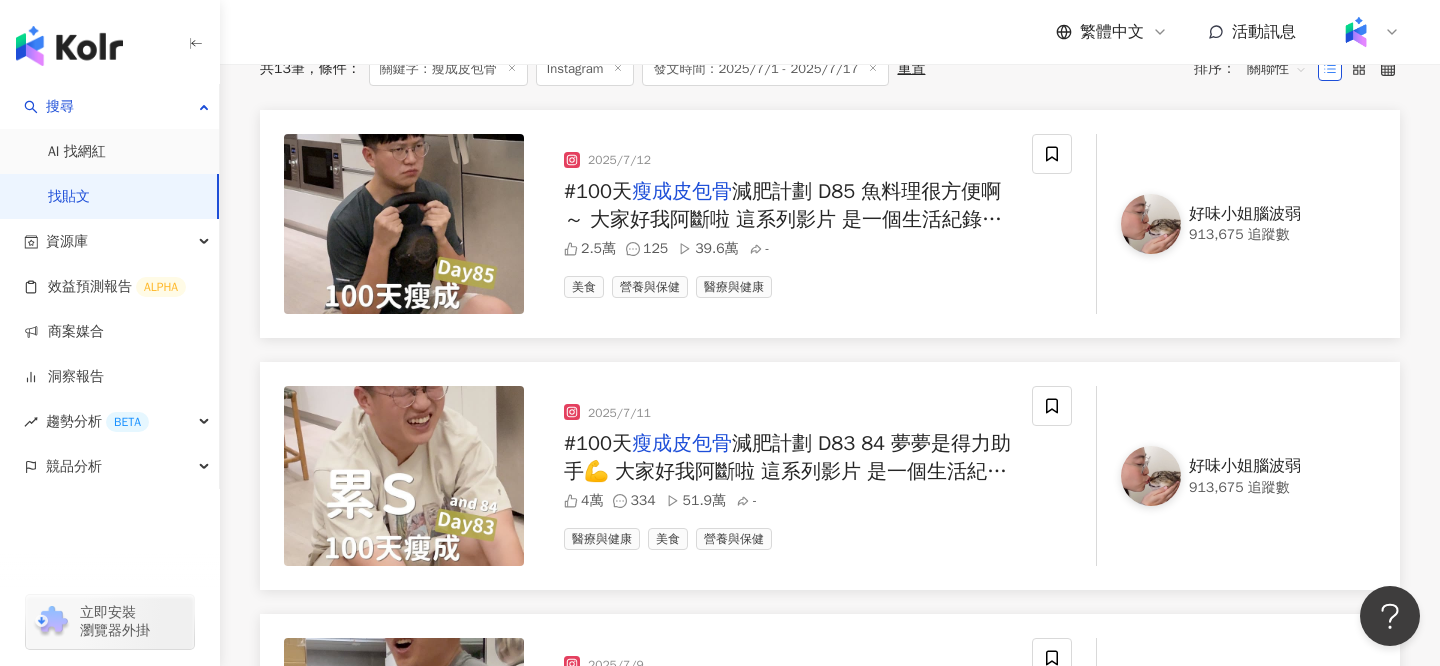 scroll, scrollTop: 0, scrollLeft: 0, axis: both 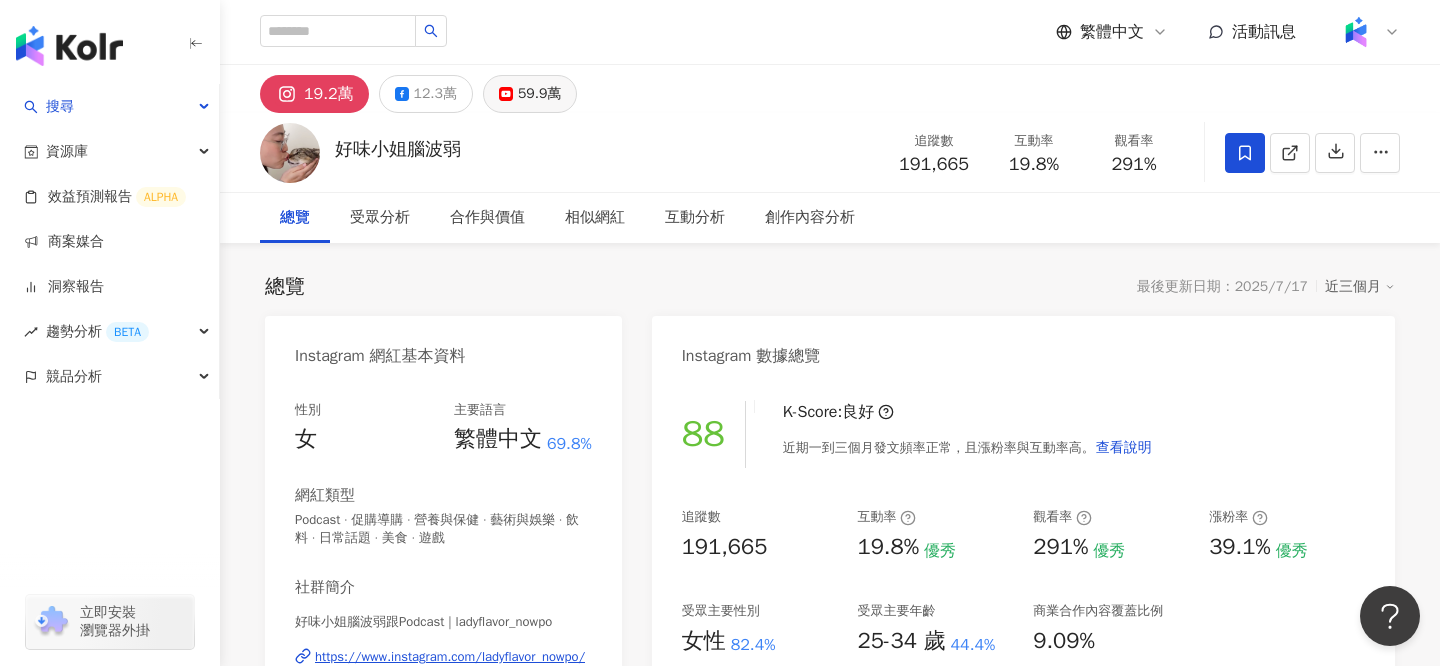 click on "59.9萬" at bounding box center (530, 94) 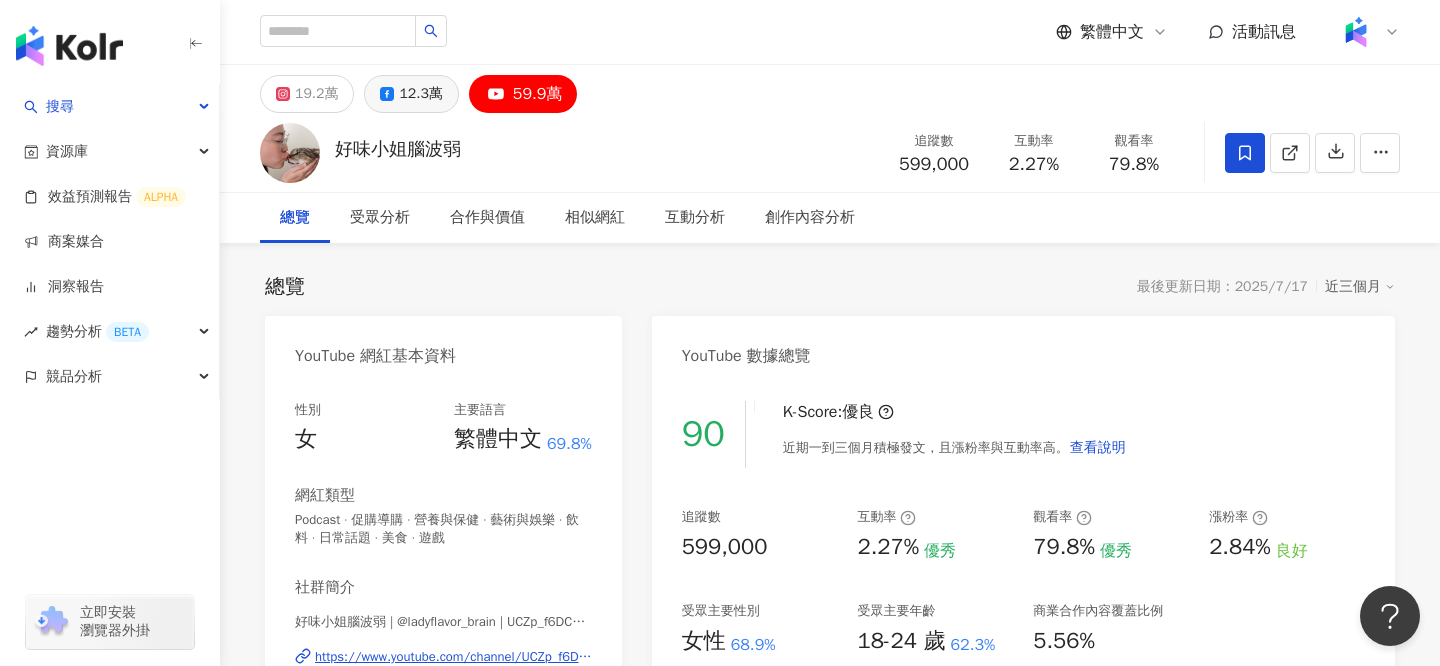 click on "12.3萬" at bounding box center (420, 94) 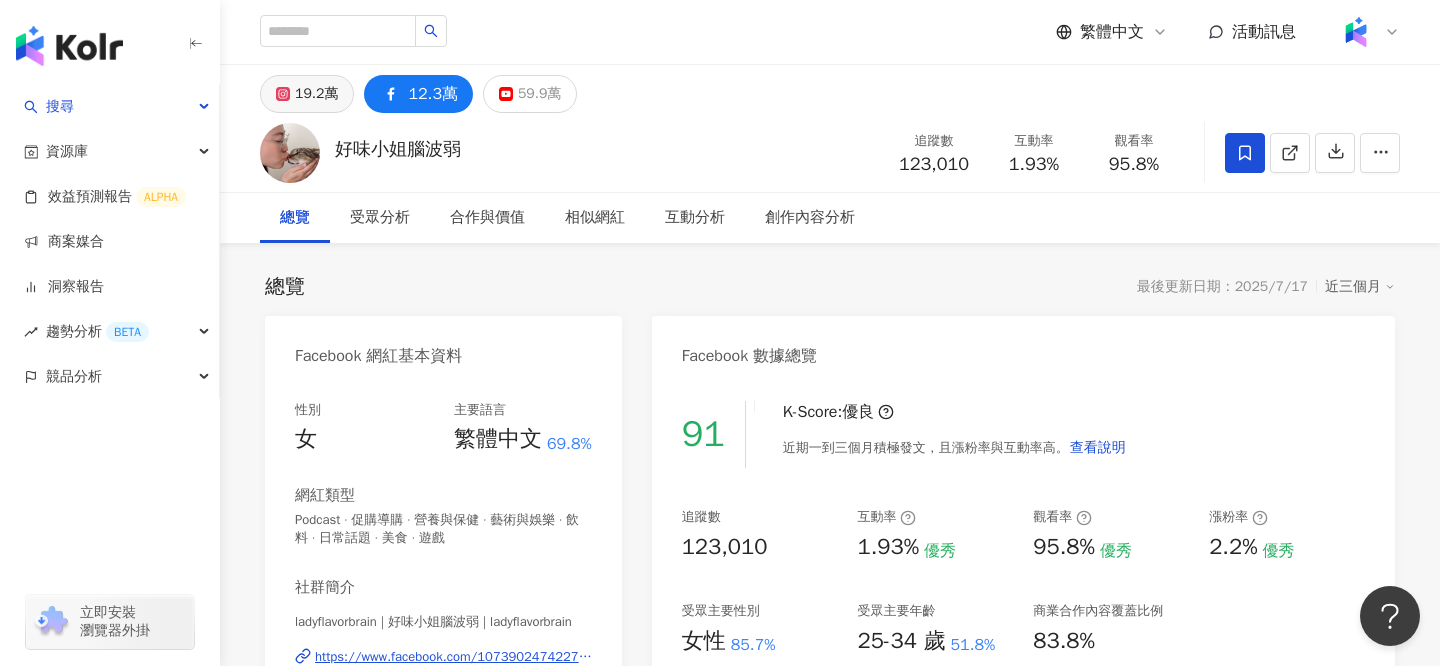 click on "19.2萬" at bounding box center [316, 94] 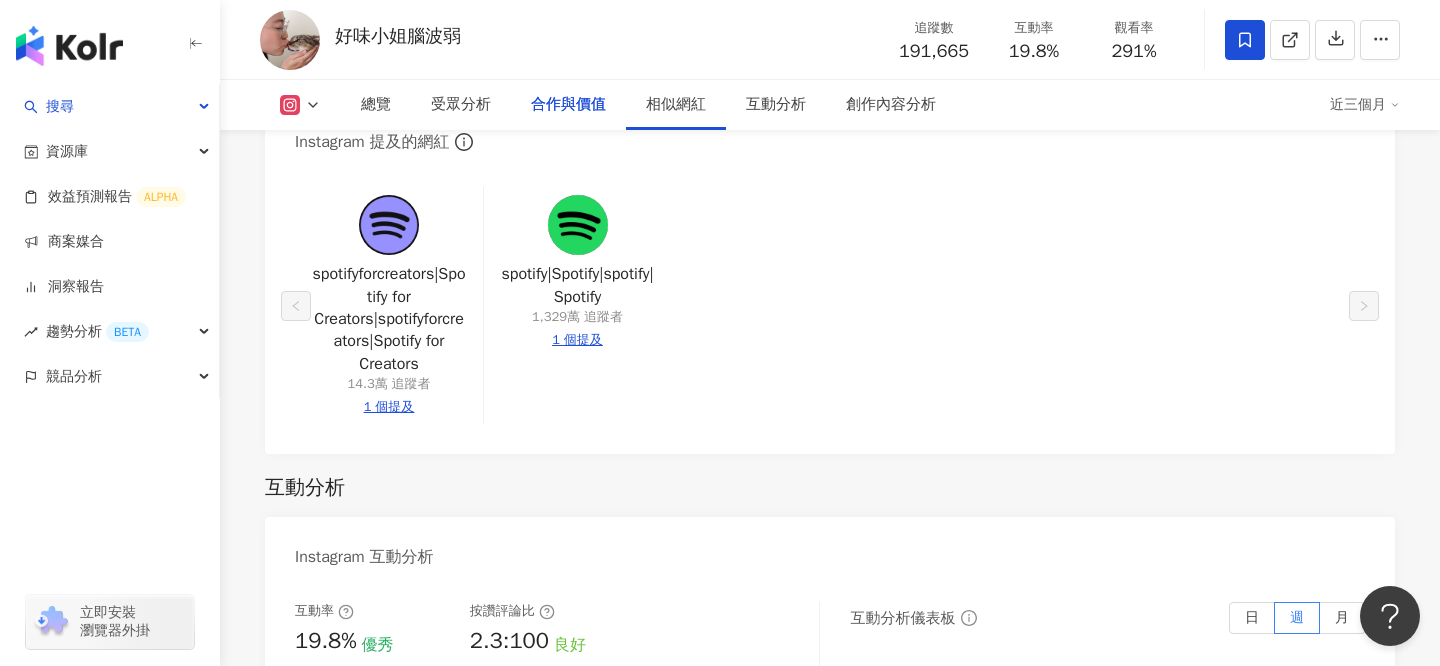 scroll, scrollTop: 2770, scrollLeft: 0, axis: vertical 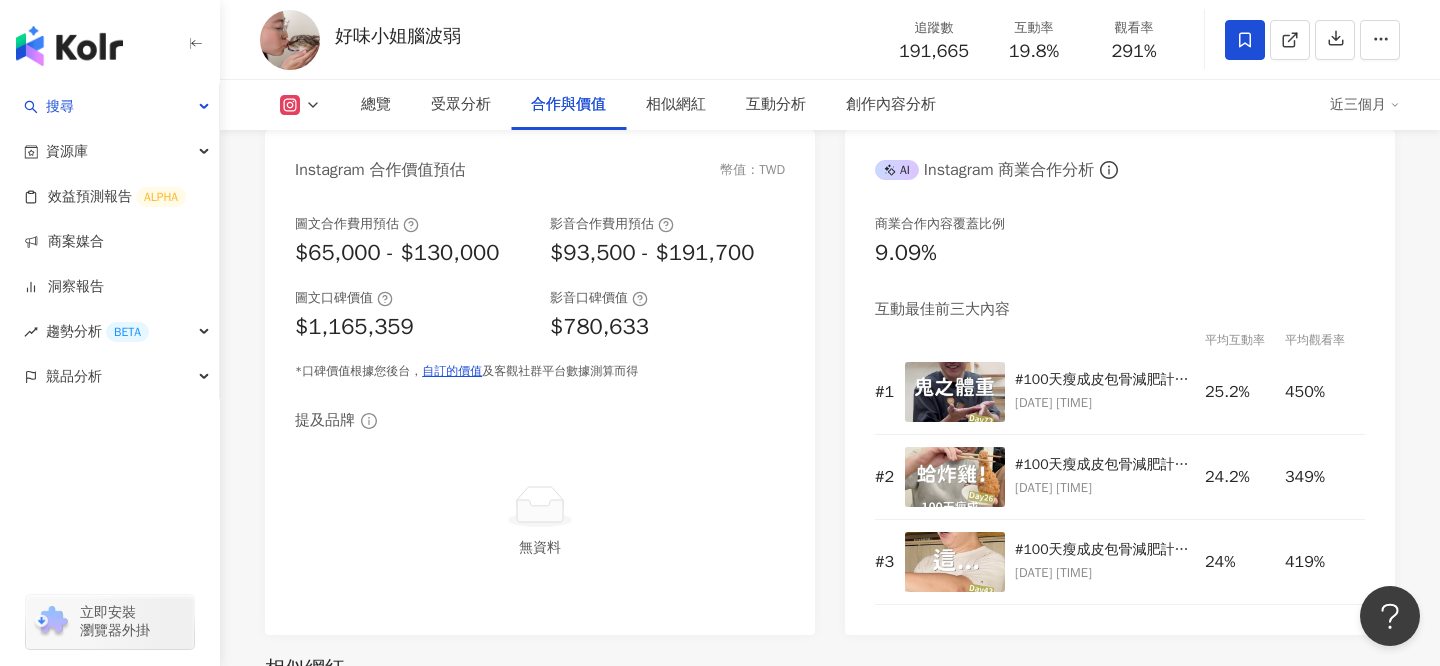 click on "總覽 受眾分析 合作與價值 相似網紅 互動分析 創作內容分析 近三個月" at bounding box center (830, 105) 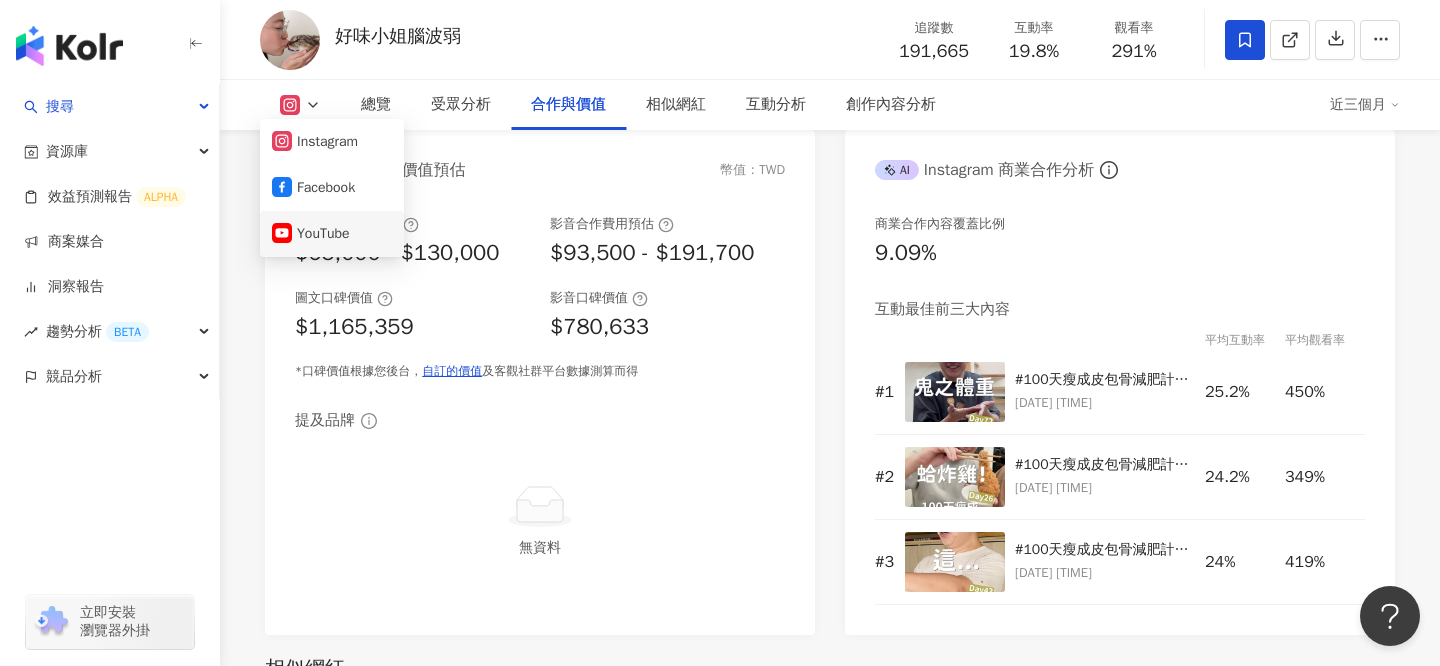 click on "YouTube" at bounding box center (332, 234) 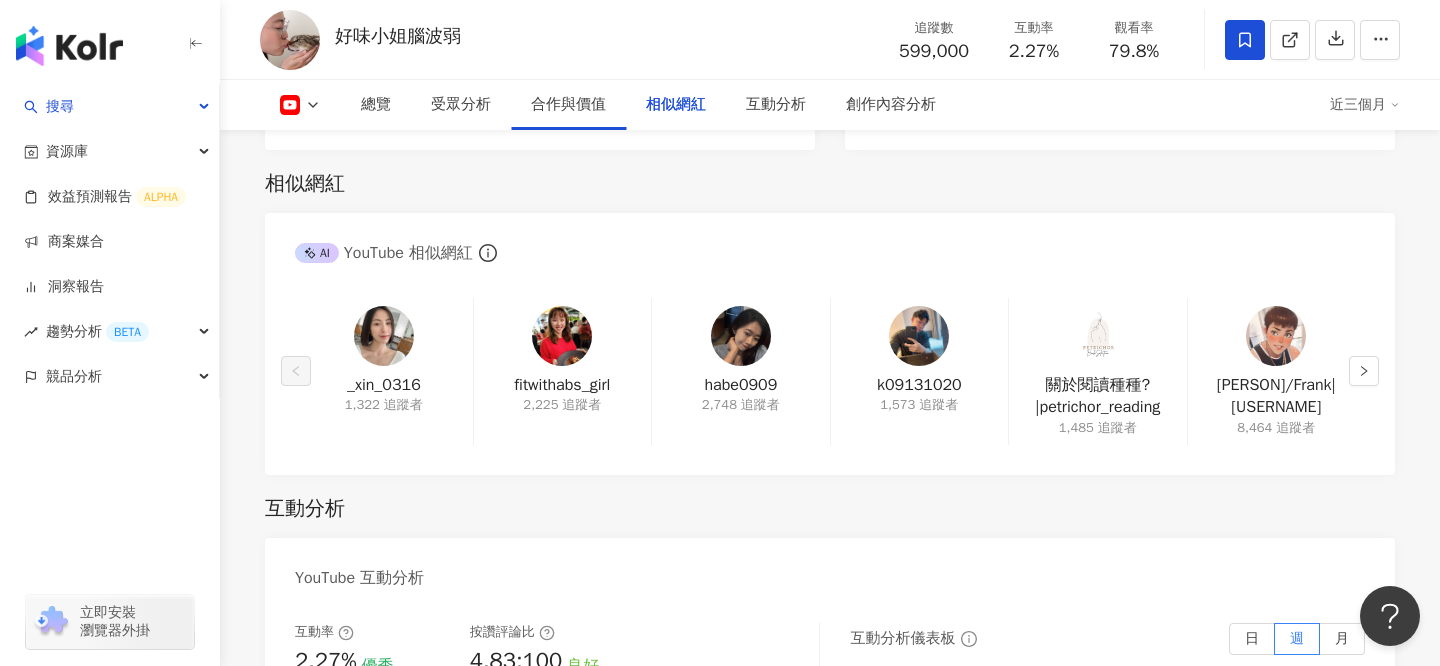 scroll, scrollTop: 2801, scrollLeft: 0, axis: vertical 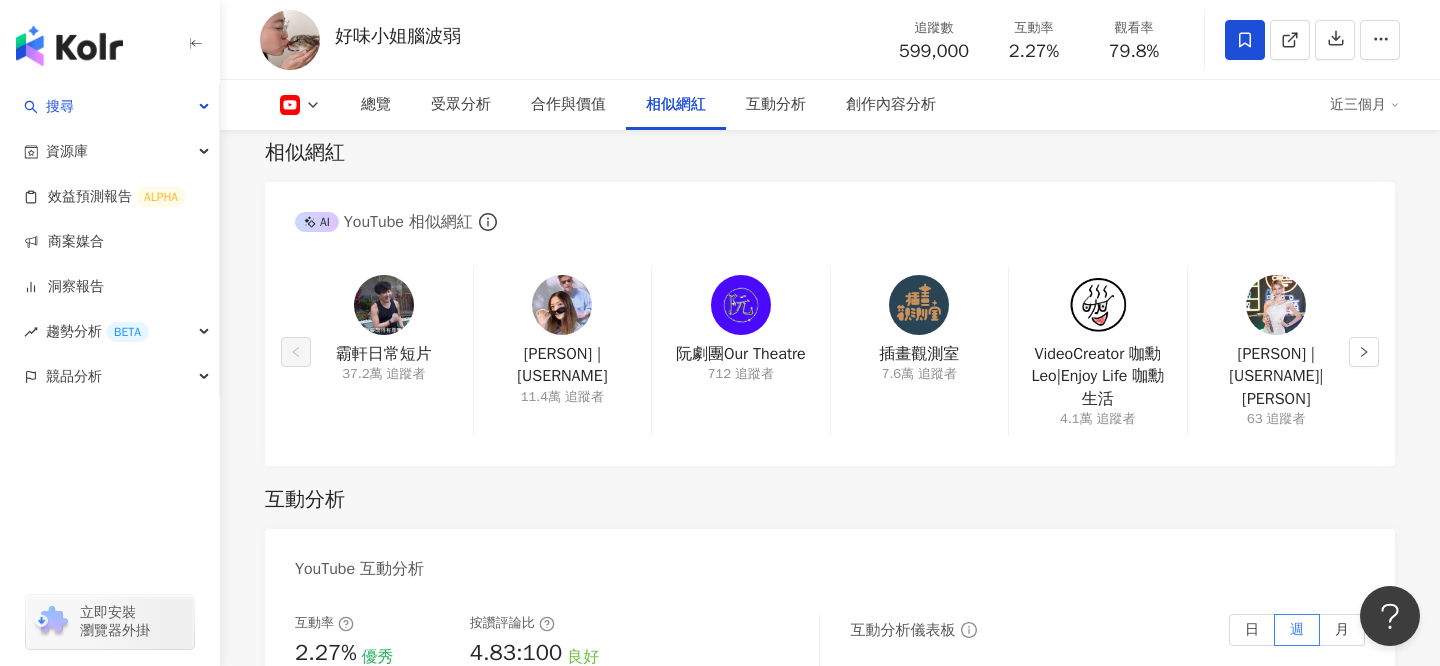 click on "相似網紅 AI YouTube 相似網紅 霸軒日常短片 37.2萬 追蹤者 丁守靜 吉尼丁|jinny_ding 11.4萬 追蹤者 阮劇團Our Theatre 712 追蹤者 插畫觀測室 7.6萬 追蹤者 VideoCreator 咖勳Leo|Enjoy Life 咖勳生活 4.1萬 追蹤者 Anica 愛妮卡卡|anicababy|Anica|anicababy_c|Anica Chang 63 追蹤者" at bounding box center [830, 292] 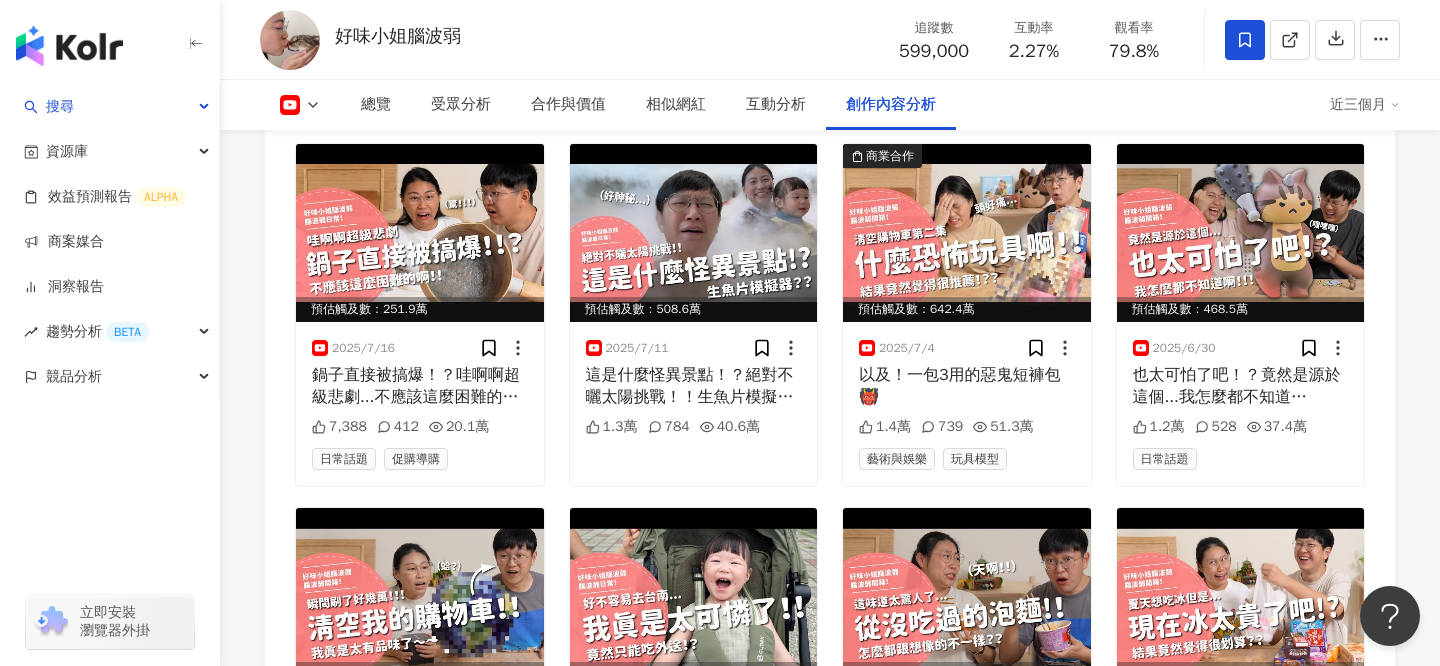 scroll, scrollTop: 5492, scrollLeft: 0, axis: vertical 